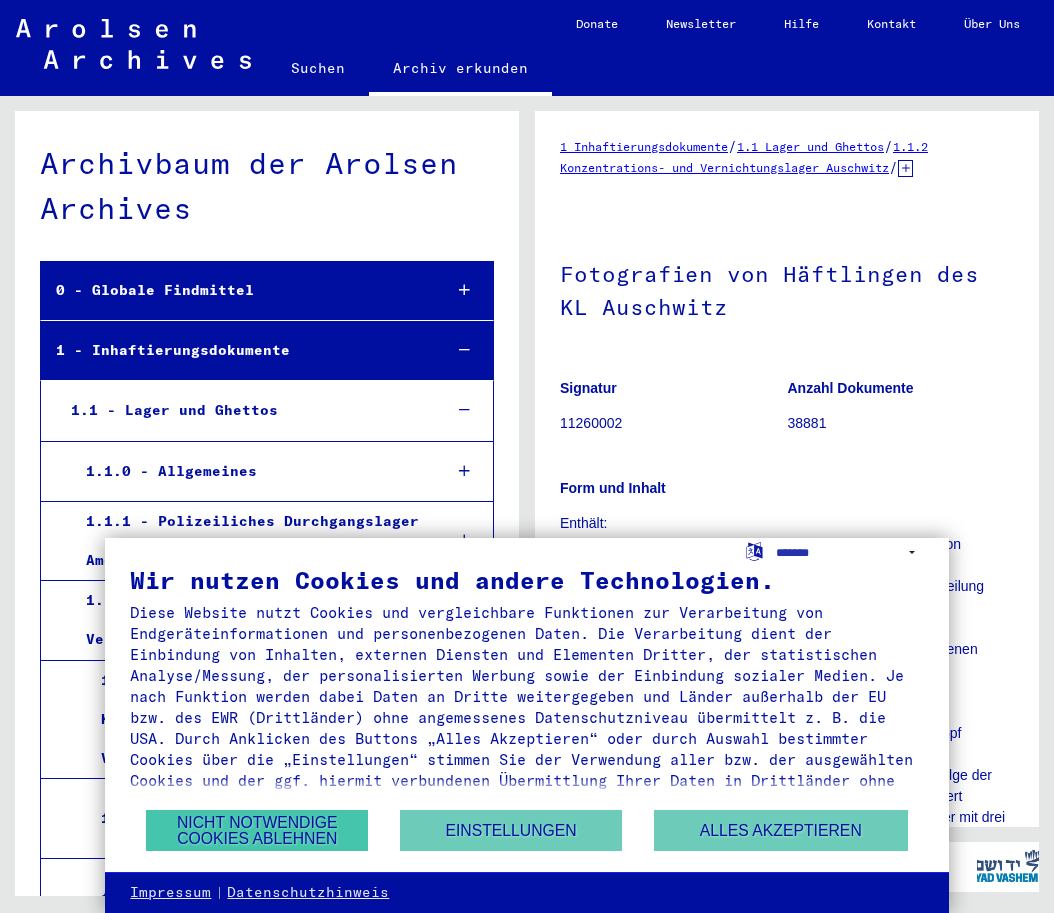 scroll, scrollTop: 0, scrollLeft: 0, axis: both 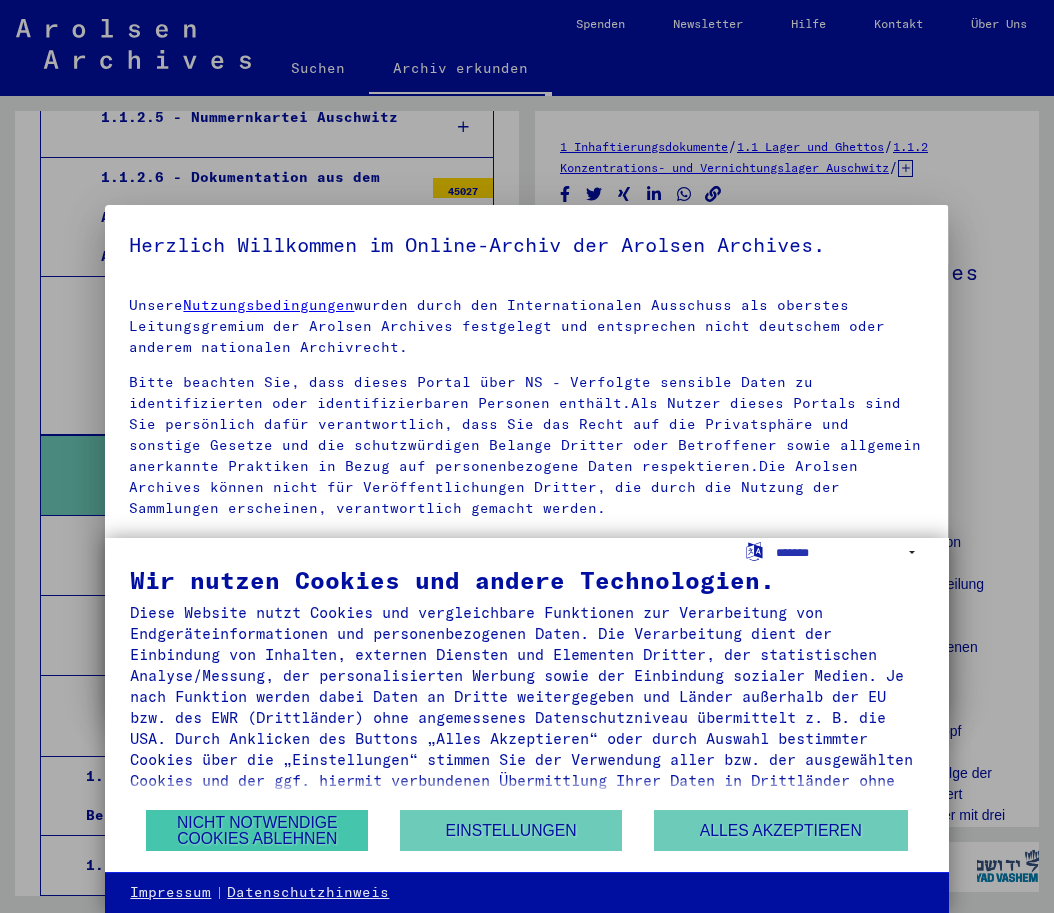 click on "Nicht notwendige Cookies ablehnen" at bounding box center [257, 830] 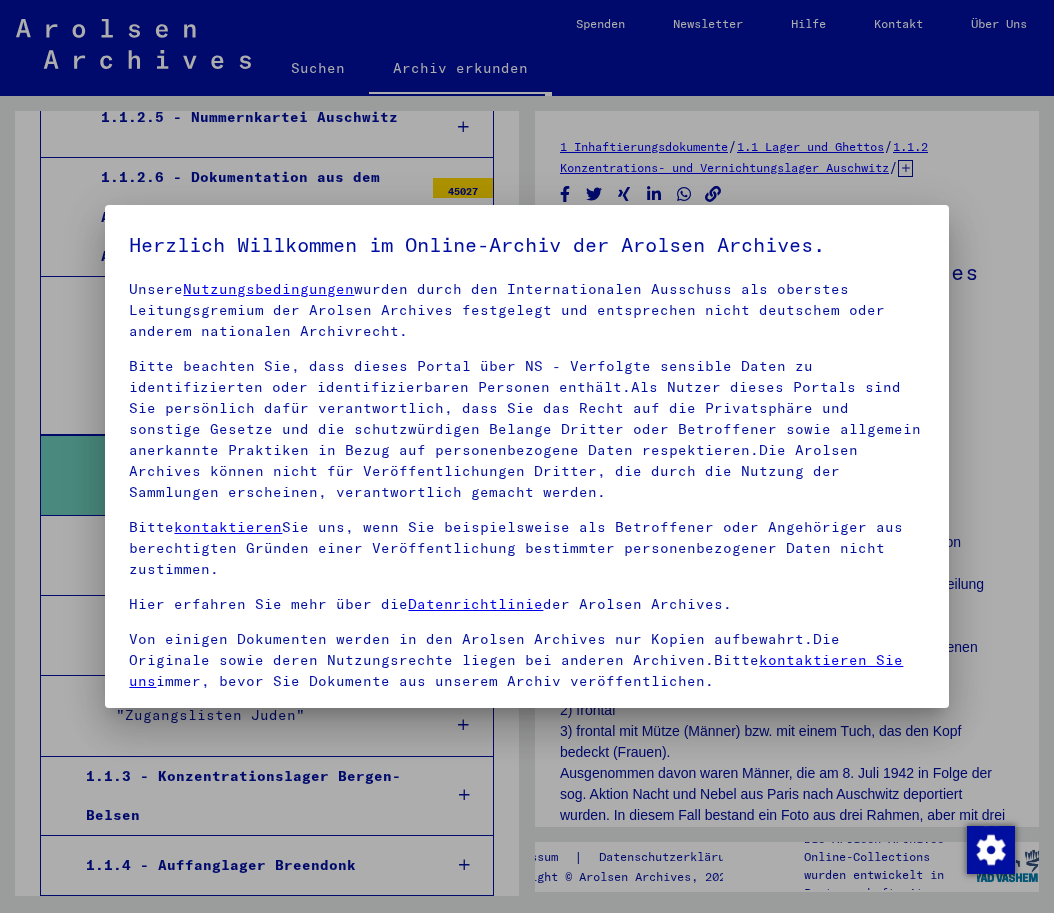 scroll, scrollTop: 16, scrollLeft: 0, axis: vertical 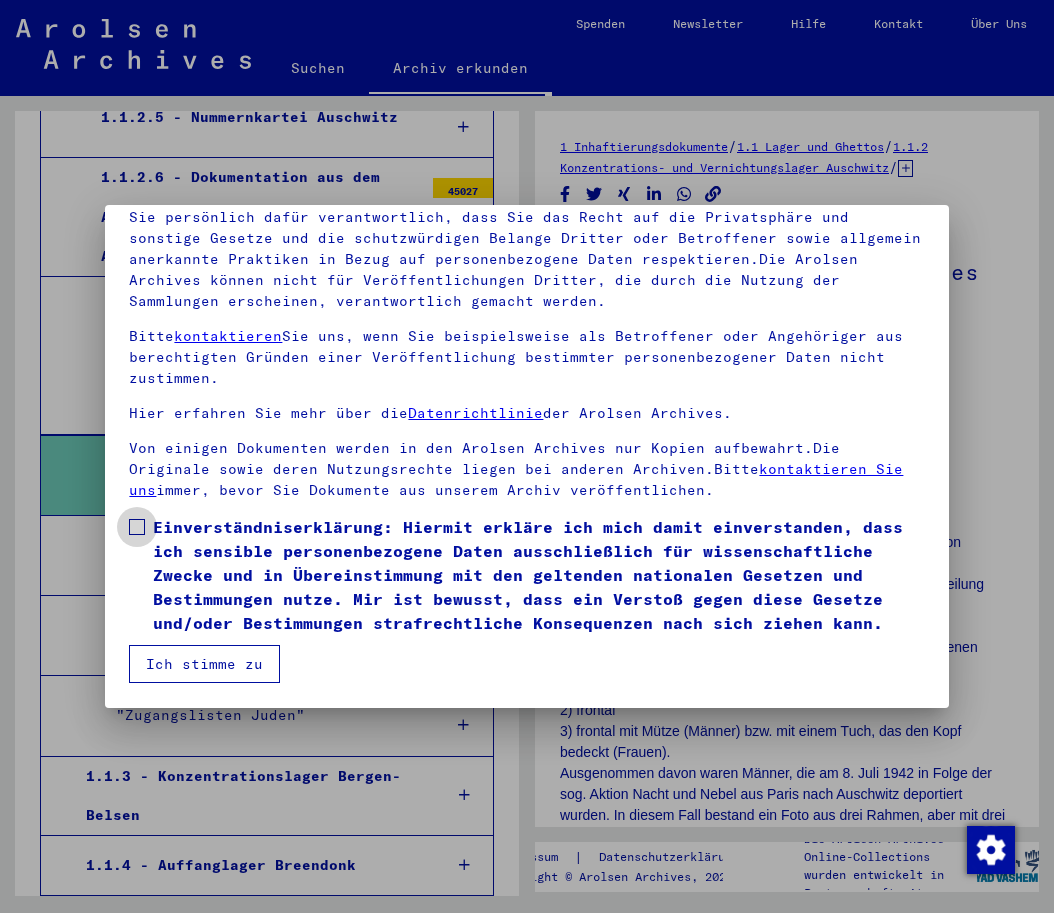 click at bounding box center [137, 527] 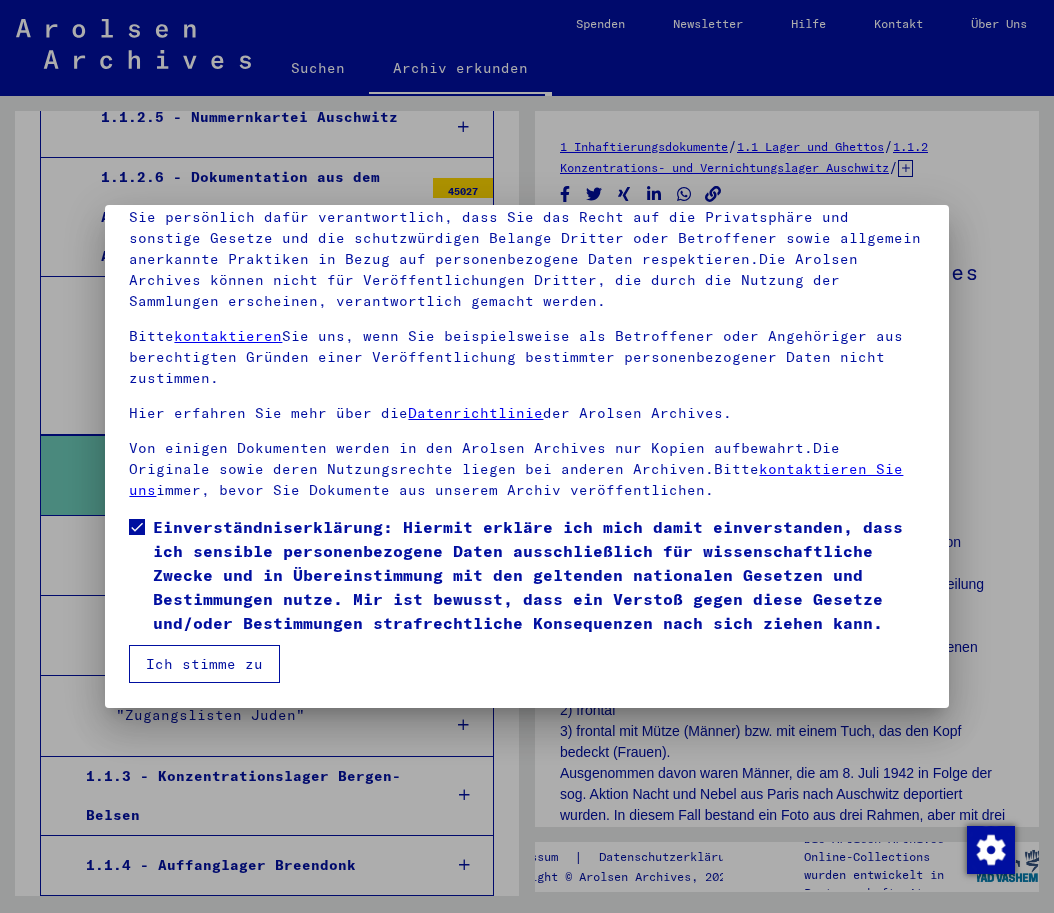 click on "Ich stimme zu" at bounding box center [204, 664] 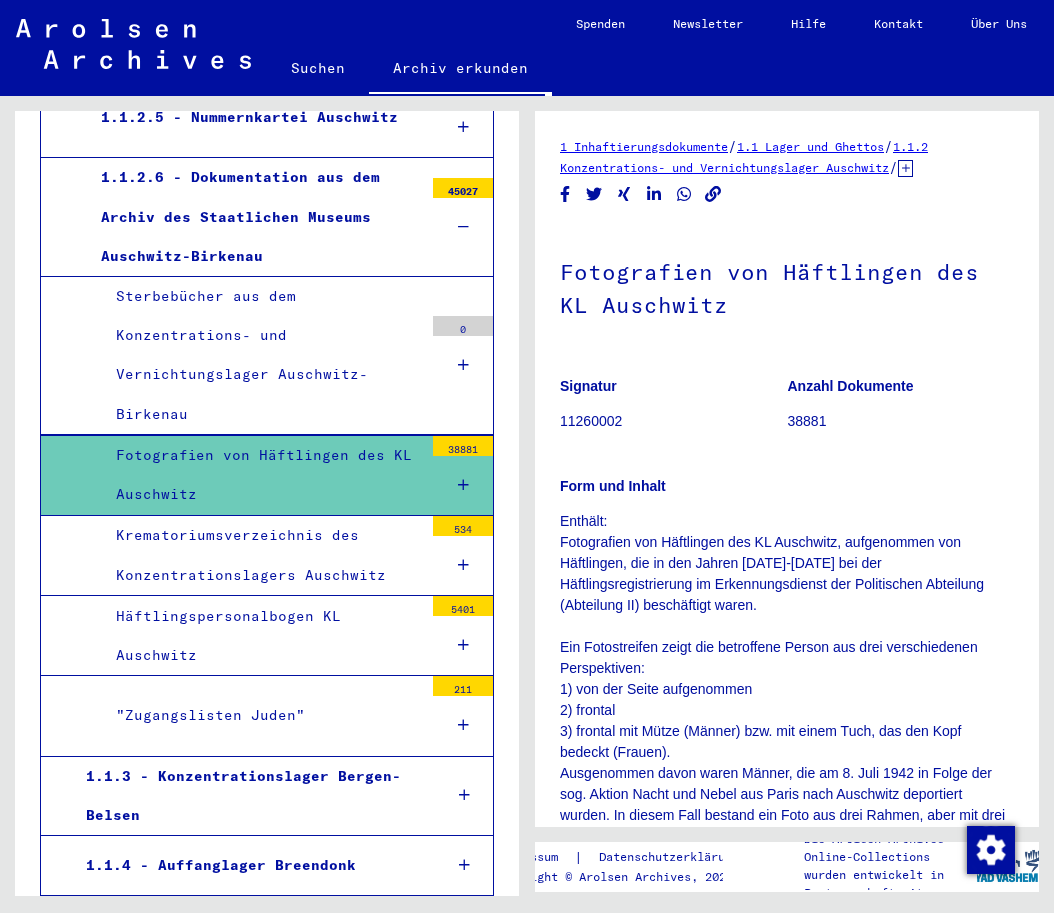 scroll, scrollTop: 780, scrollLeft: 0, axis: vertical 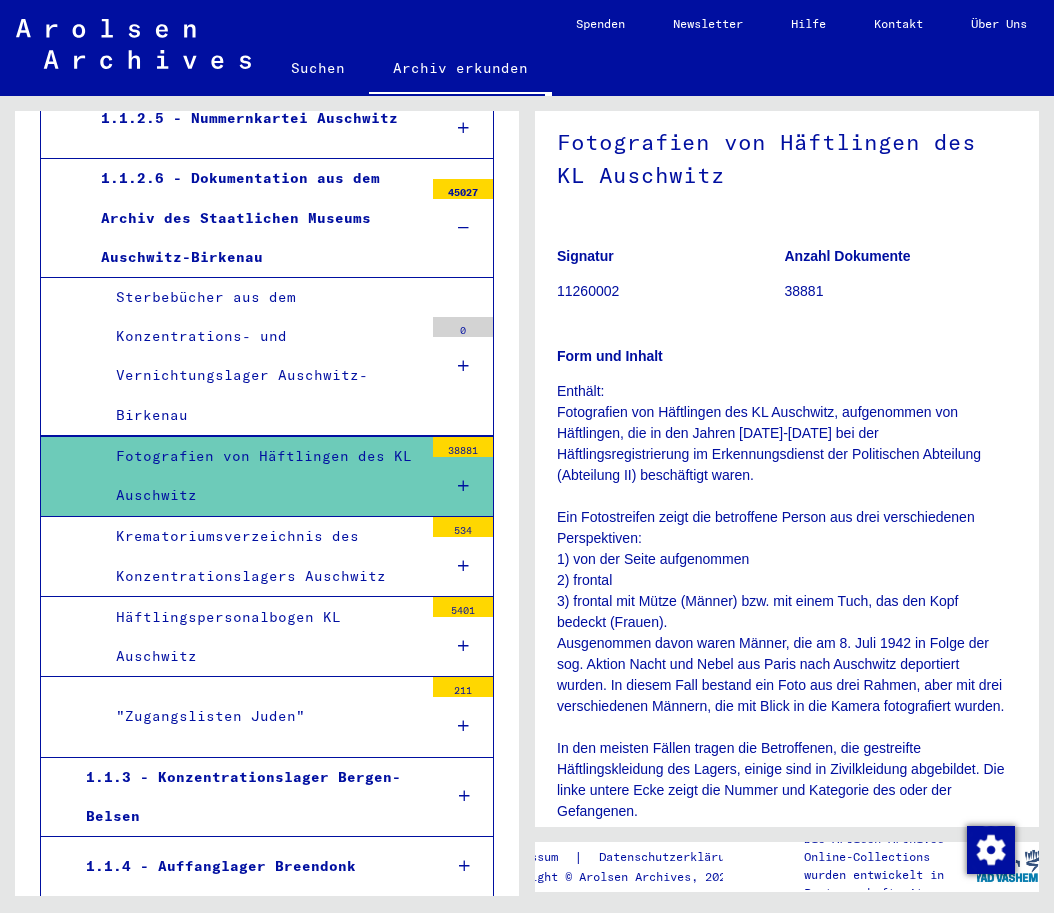 click on "Krematoriumsverzeichnis des Konzentrationslagers Auschwitz" at bounding box center (262, 556) 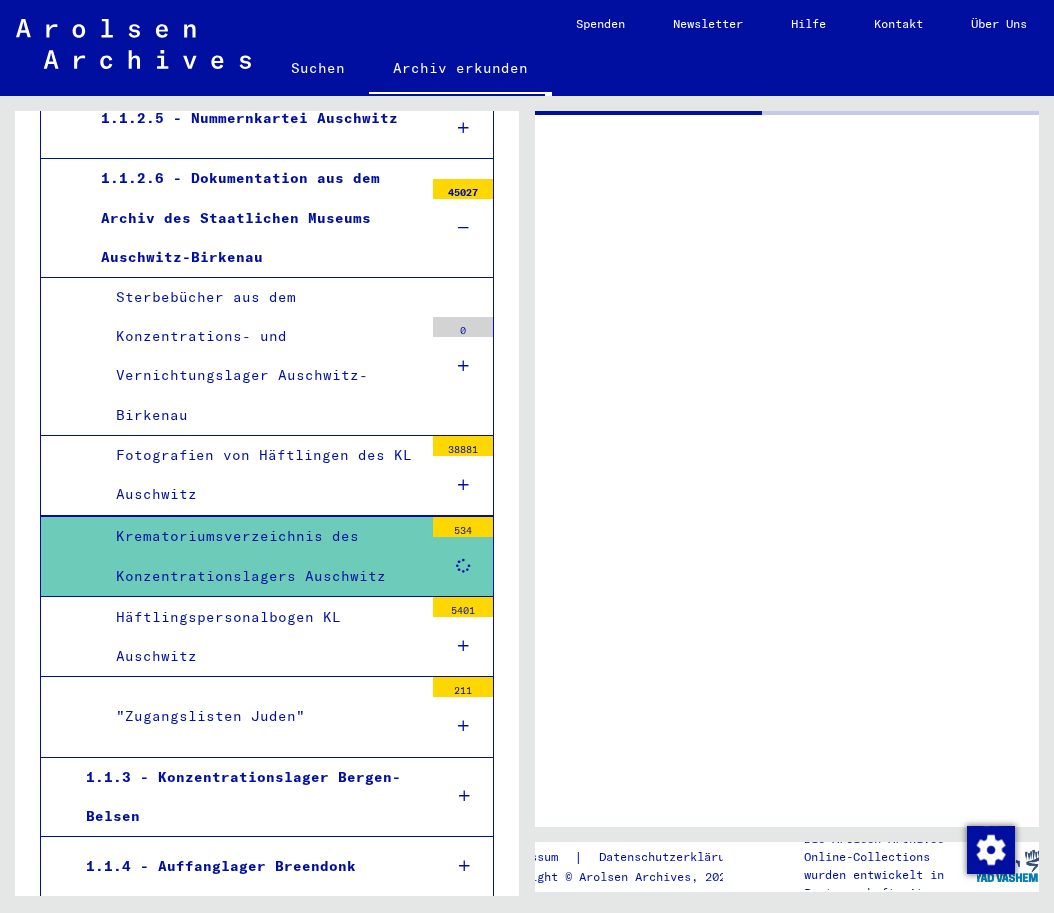 scroll, scrollTop: 0, scrollLeft: 0, axis: both 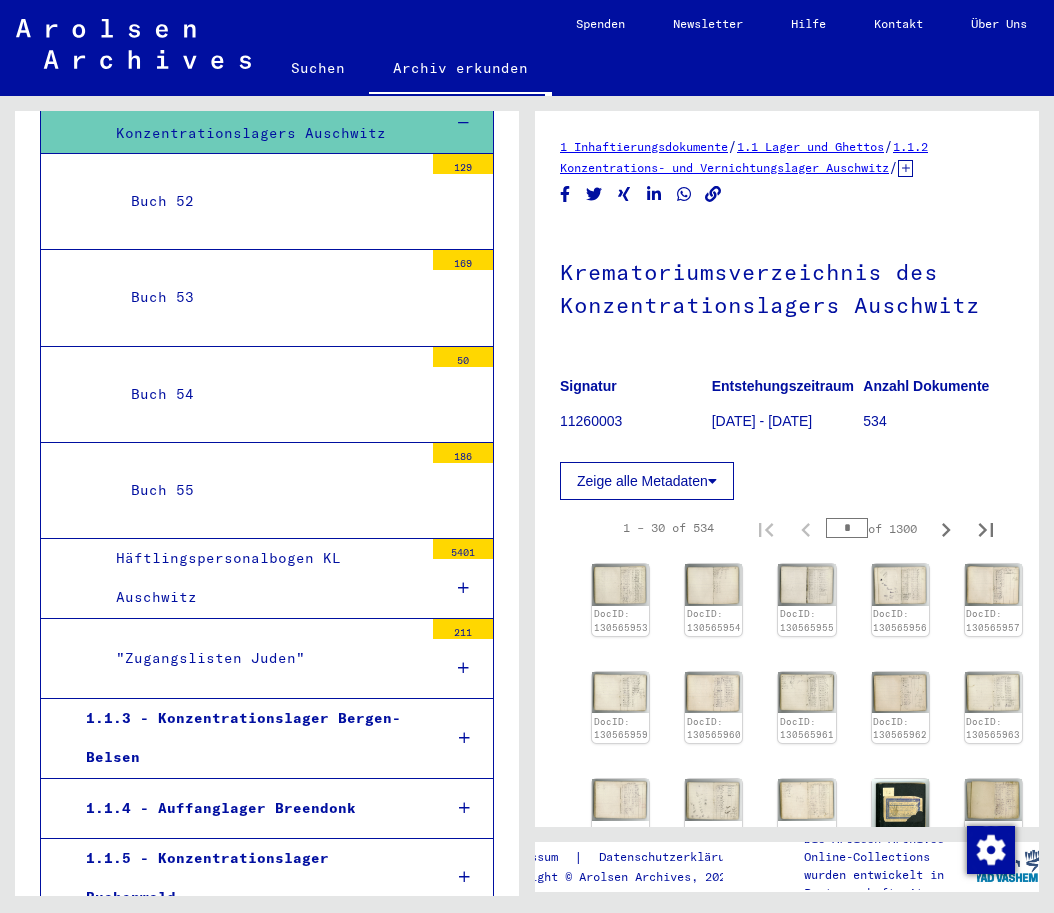 click on "Häftlingspersonalbogen KL Auschwitz" at bounding box center (262, 578) 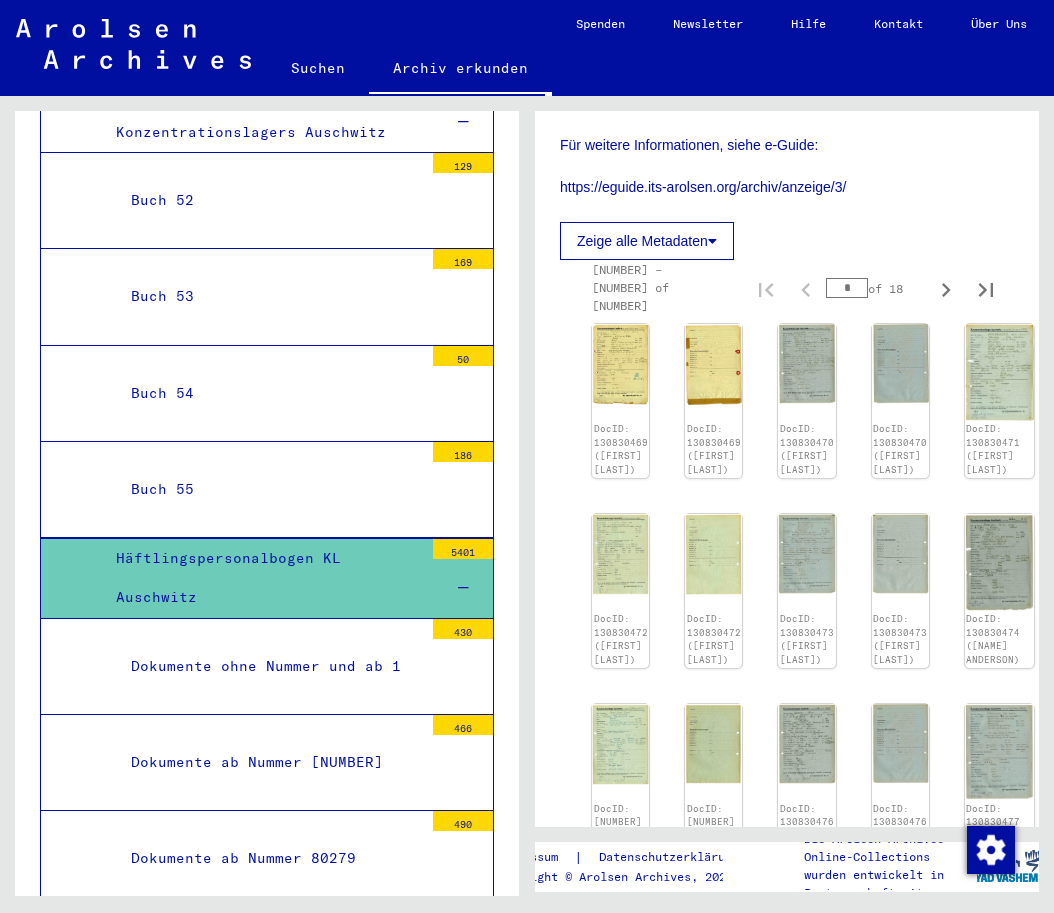 scroll, scrollTop: 524, scrollLeft: 0, axis: vertical 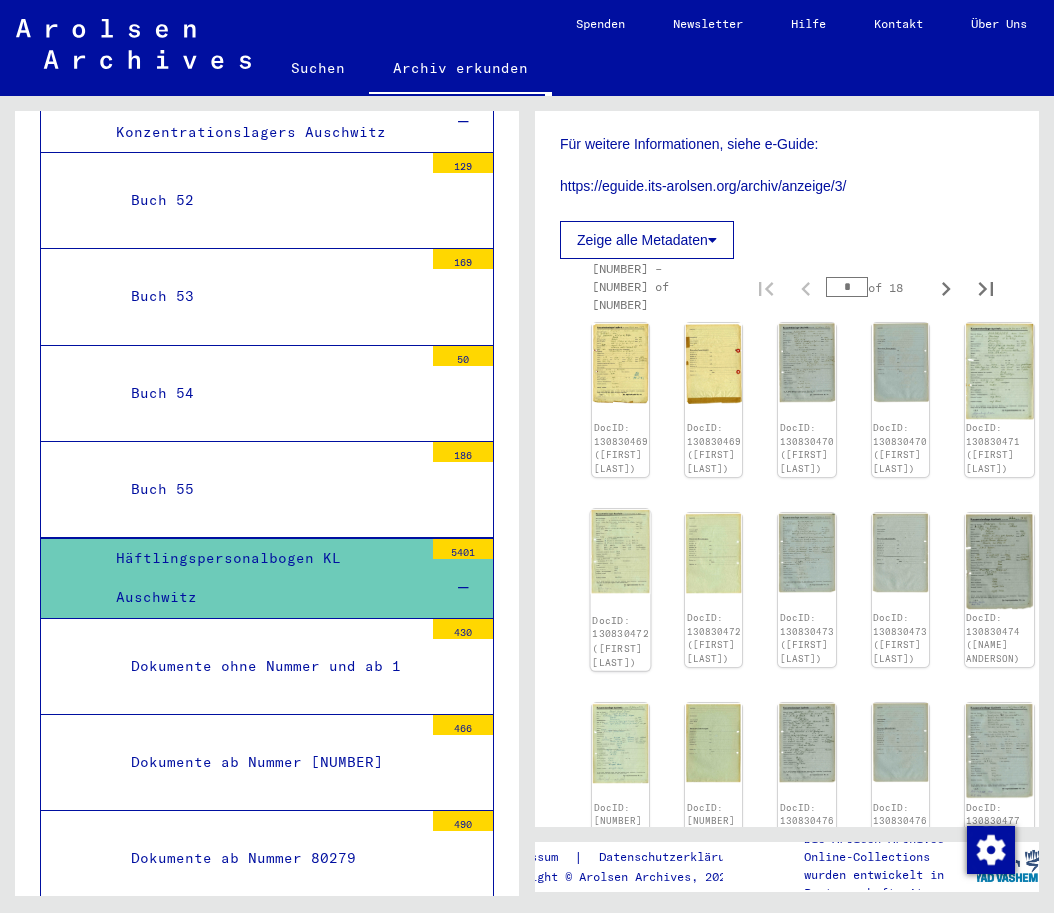 click 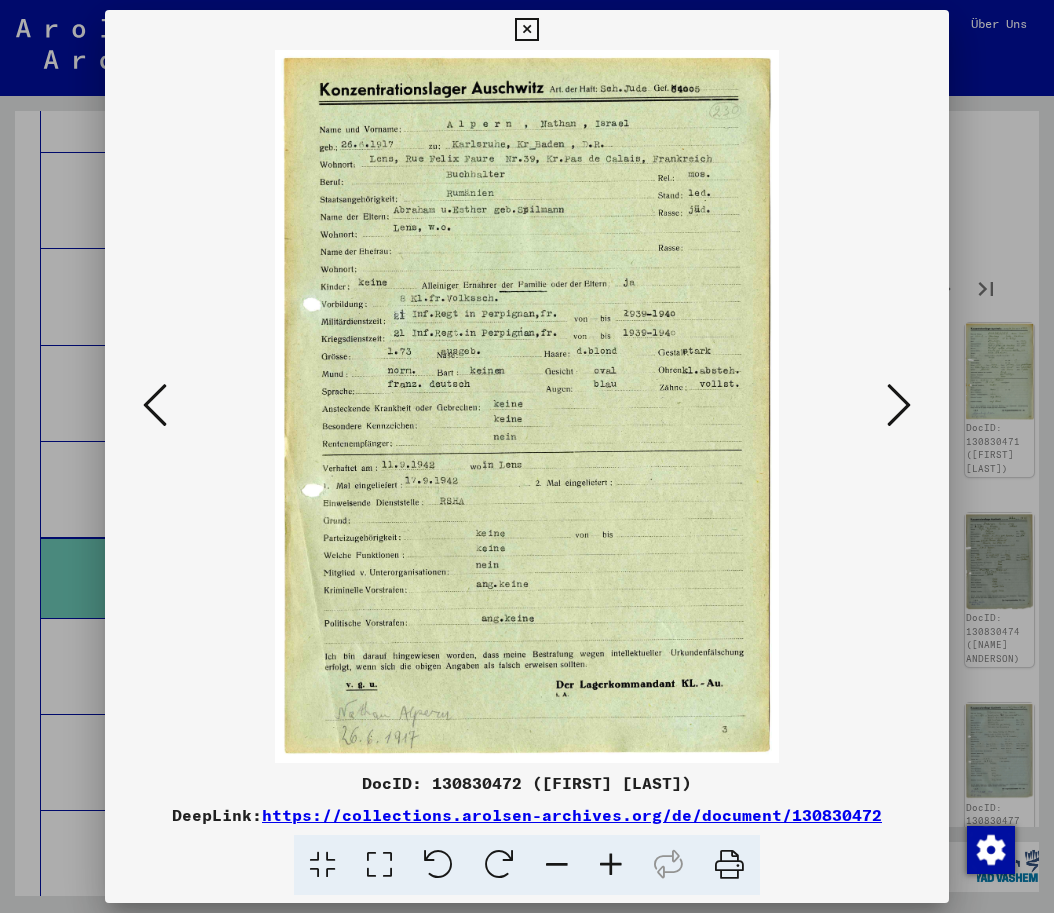 click at bounding box center [899, 405] 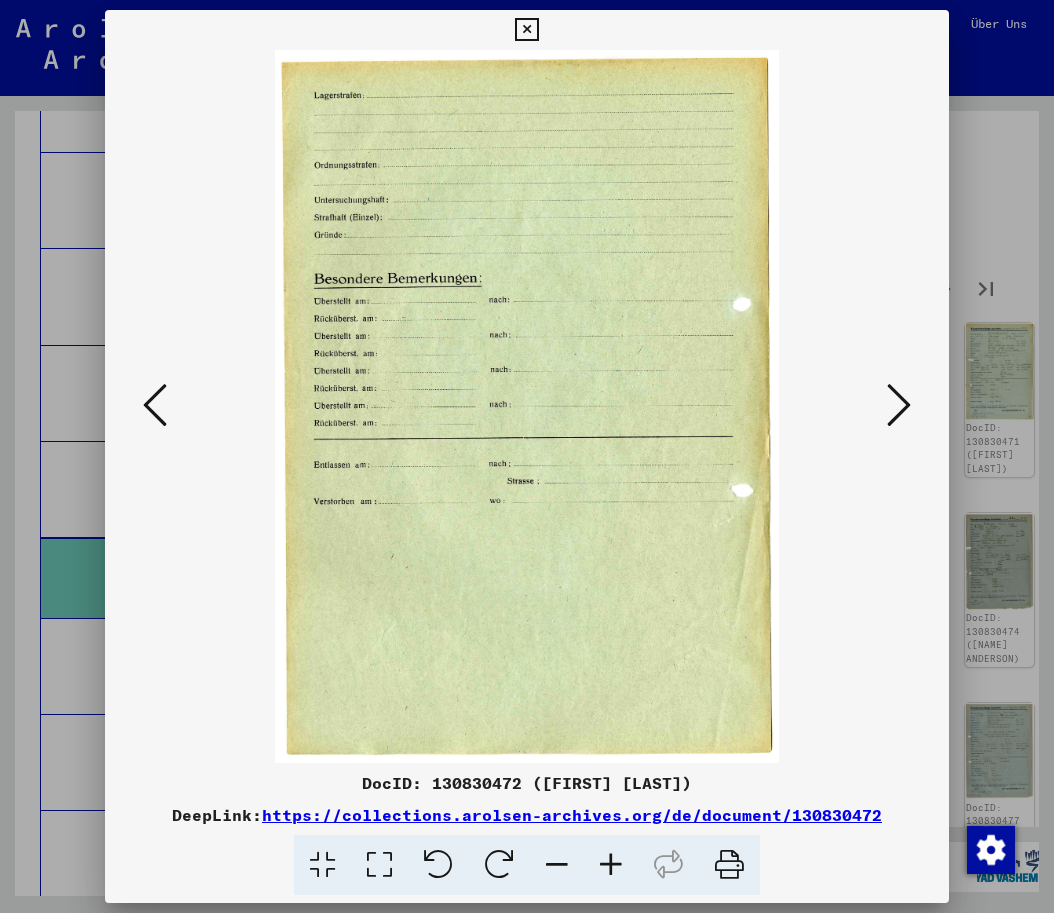 click at bounding box center (899, 405) 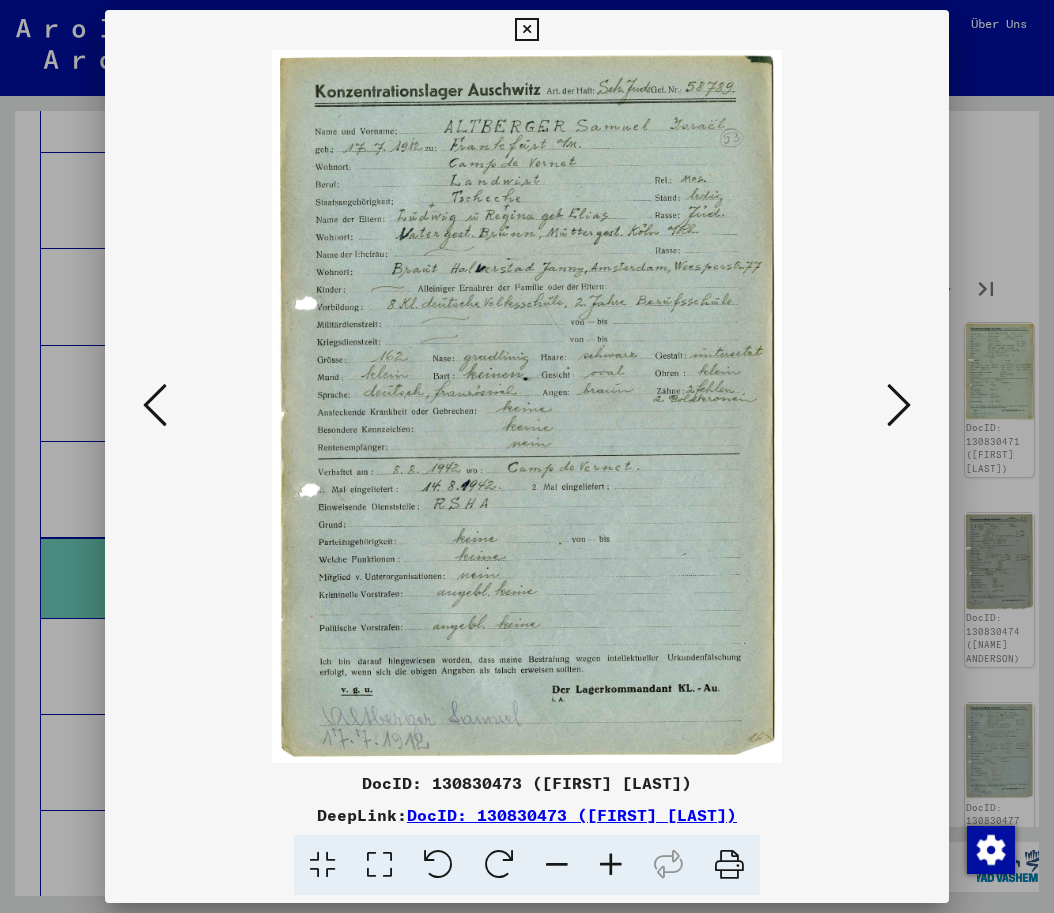 click at bounding box center [899, 405] 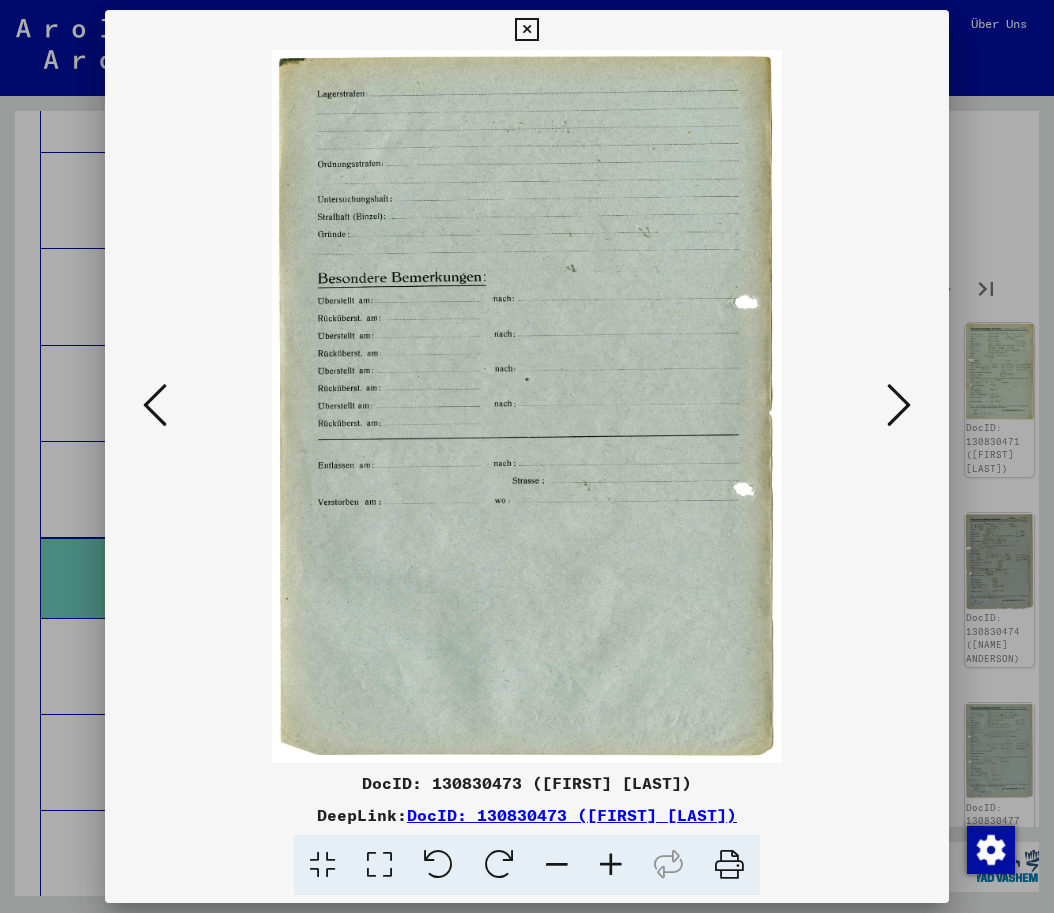 click at bounding box center (899, 405) 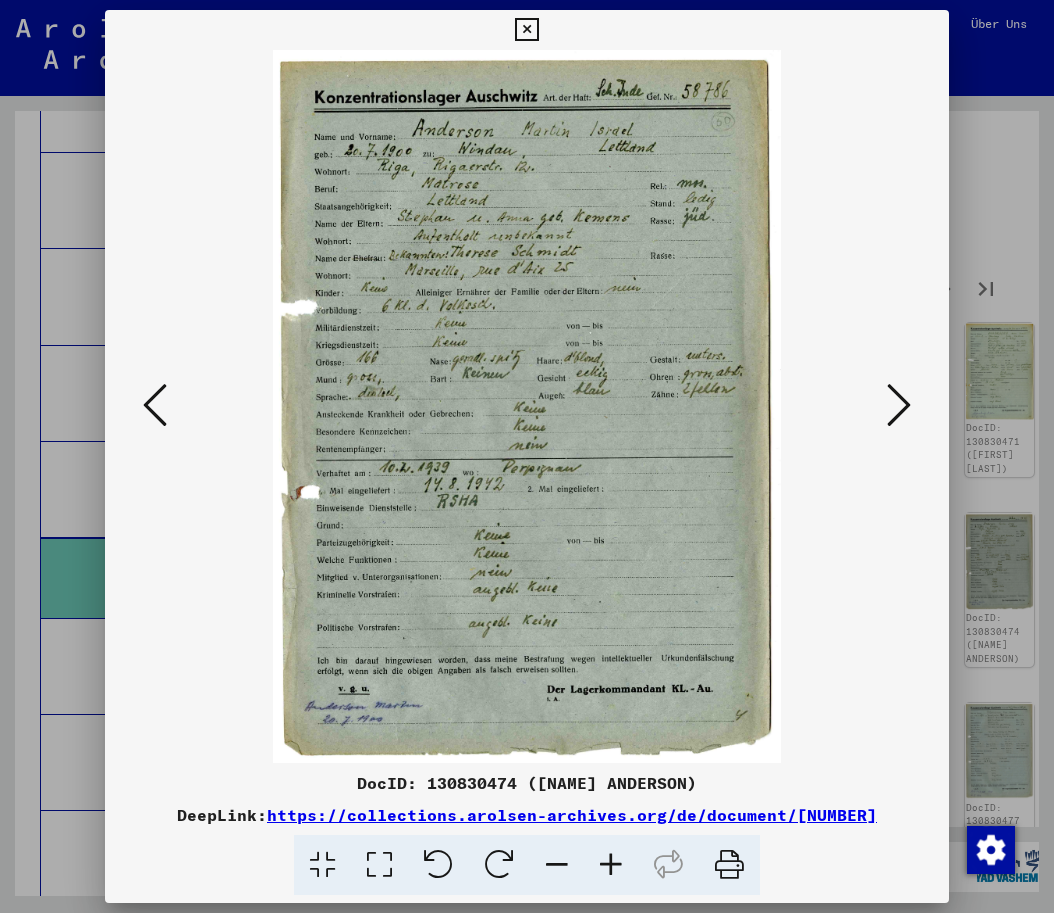 click at bounding box center (899, 405) 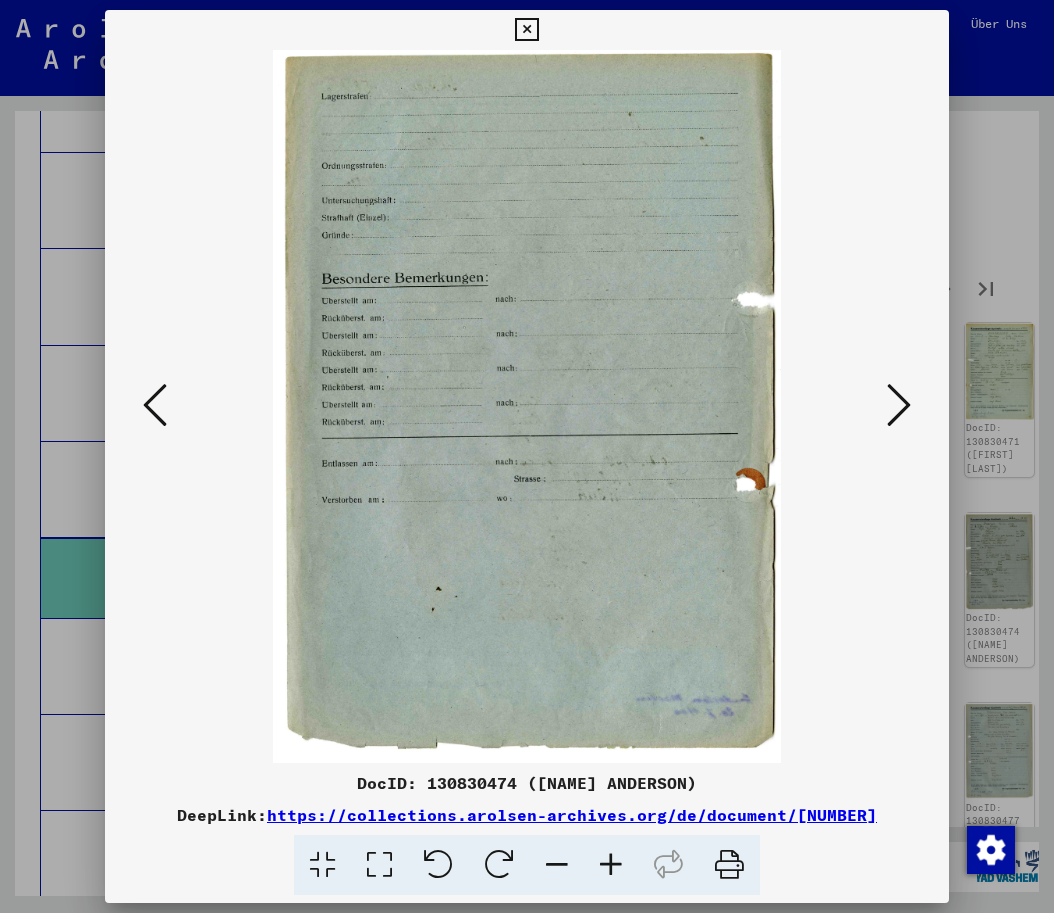 click at bounding box center [899, 405] 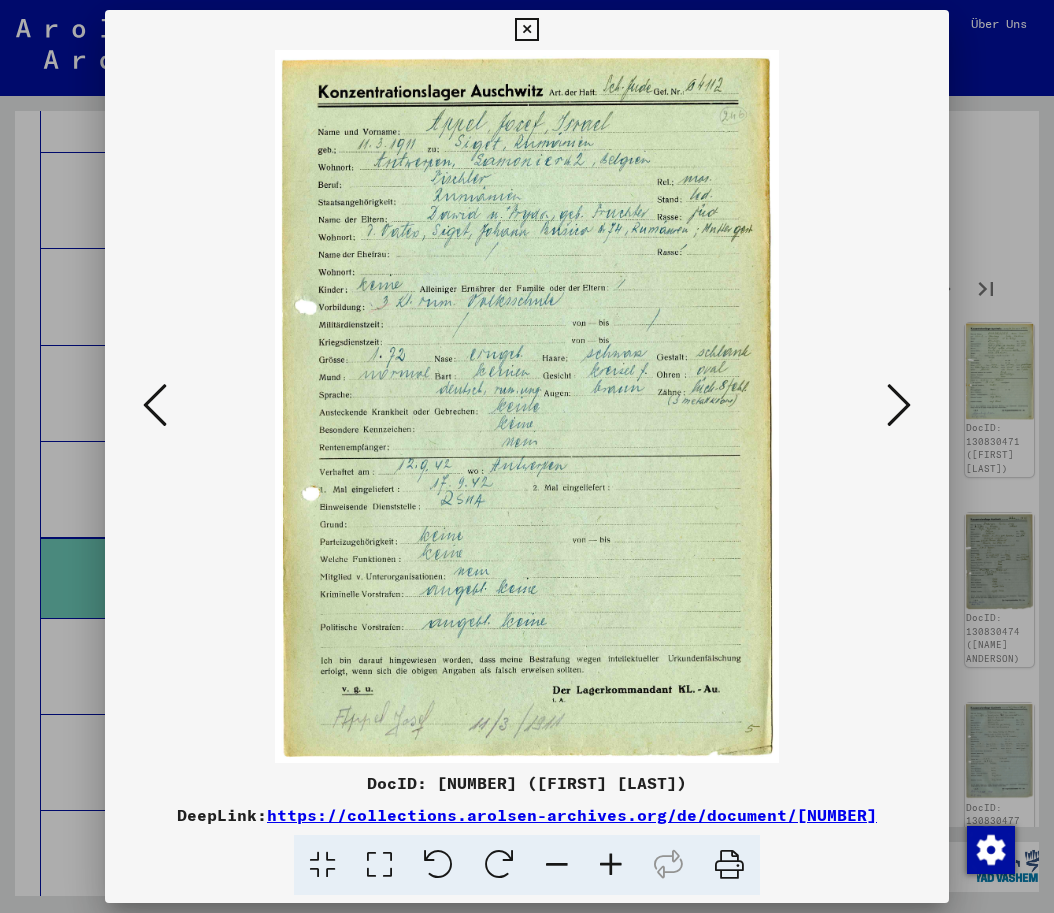 click at bounding box center (526, 30) 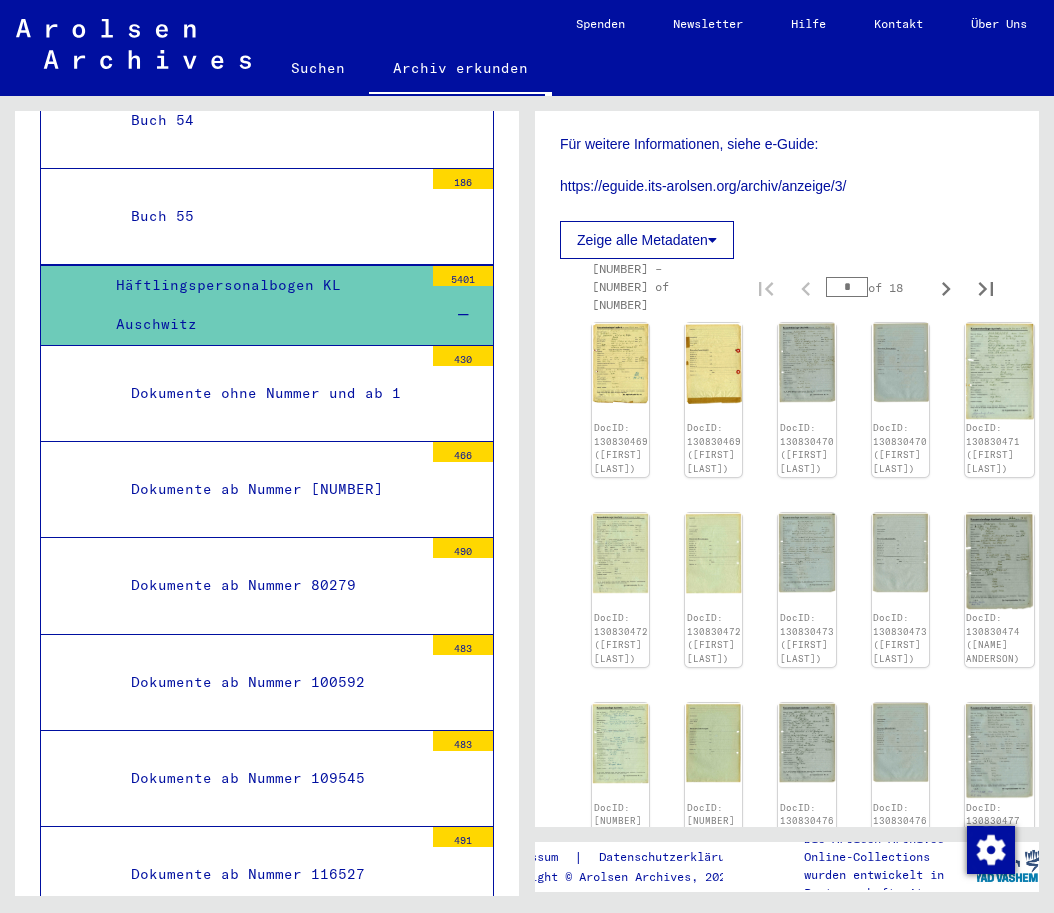 scroll, scrollTop: 1497, scrollLeft: 0, axis: vertical 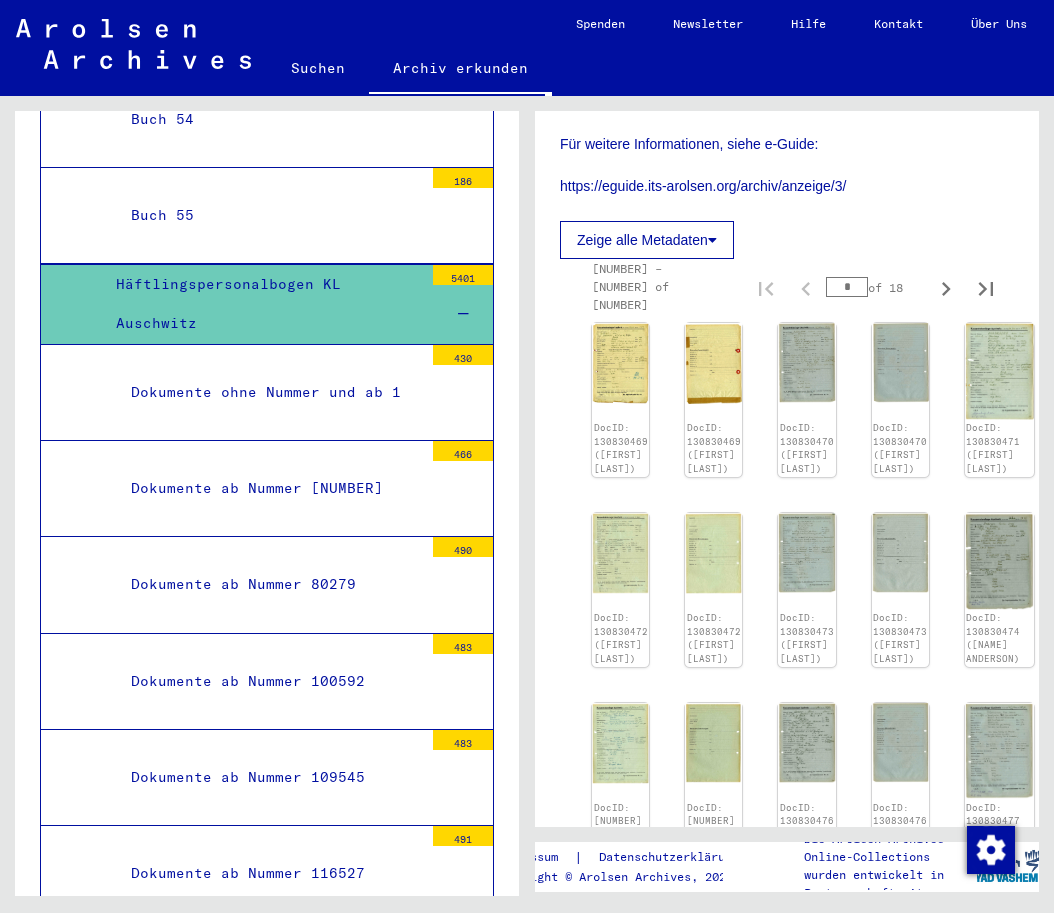 click on "Dokumente ohne Nummer und ab 1" at bounding box center [269, 392] 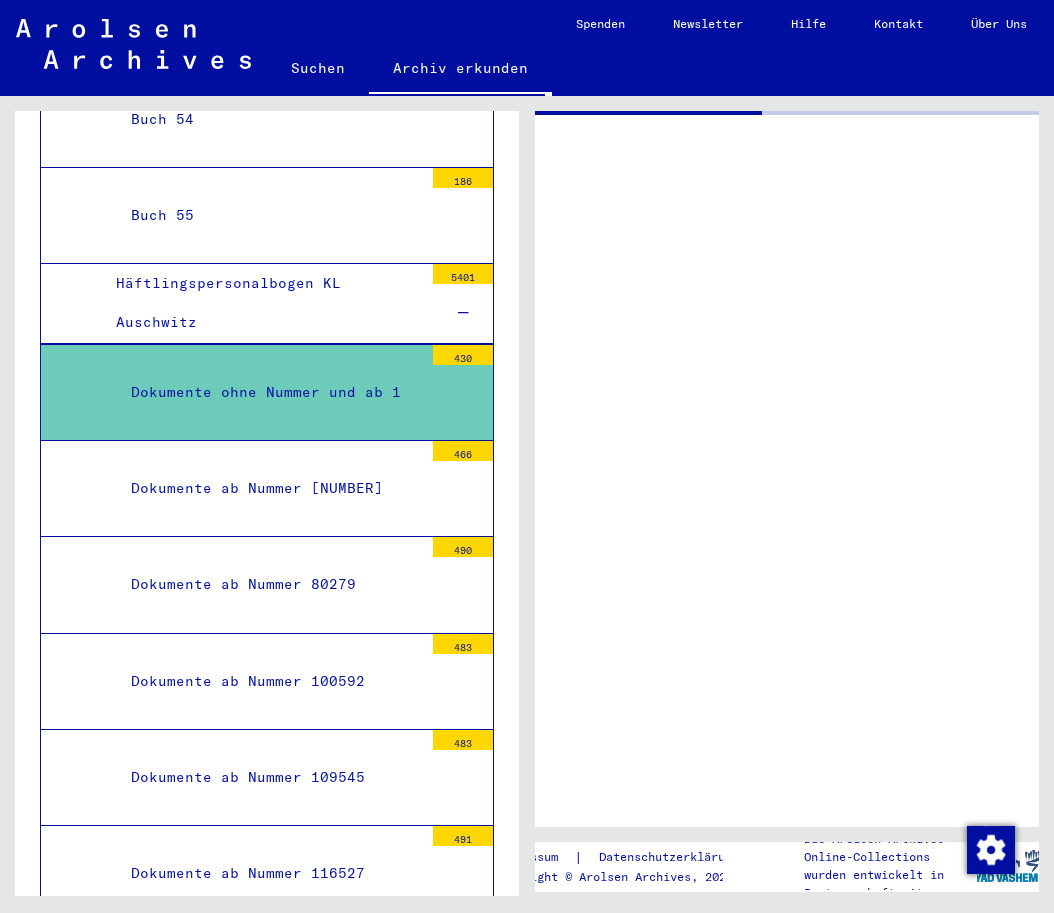 scroll, scrollTop: 0, scrollLeft: 0, axis: both 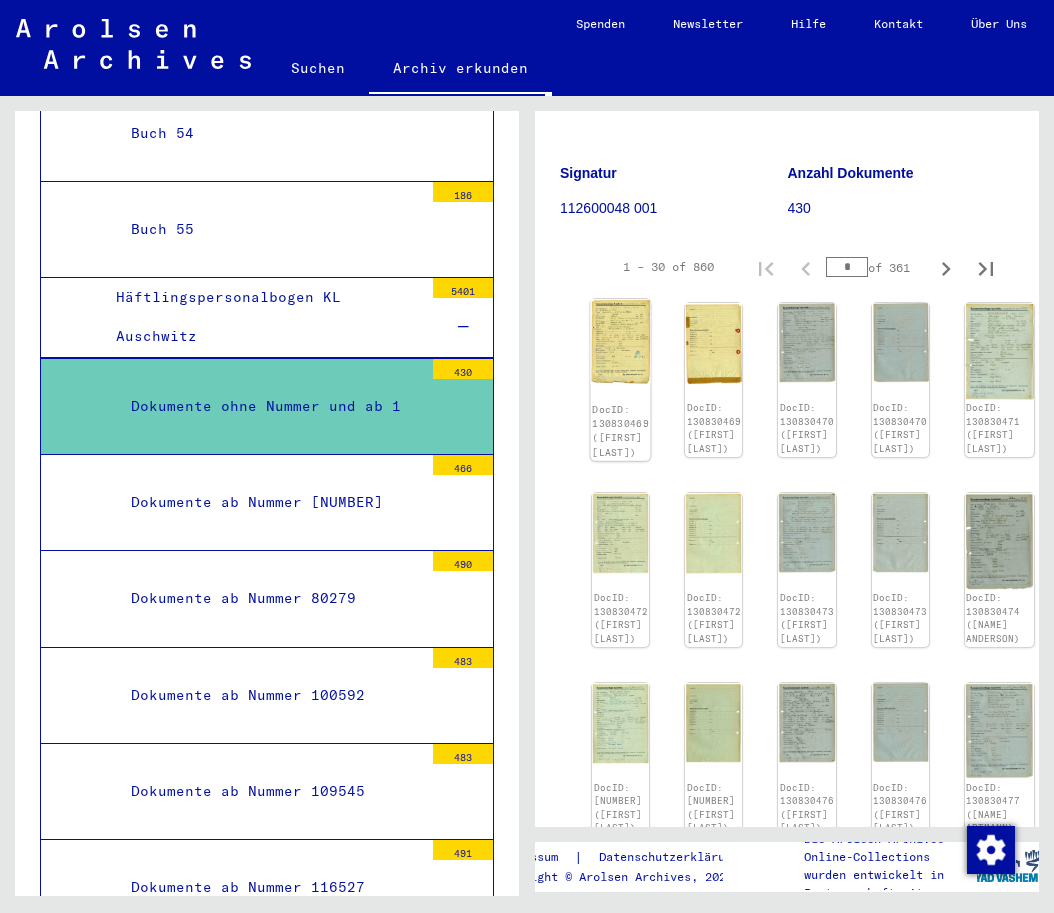 click 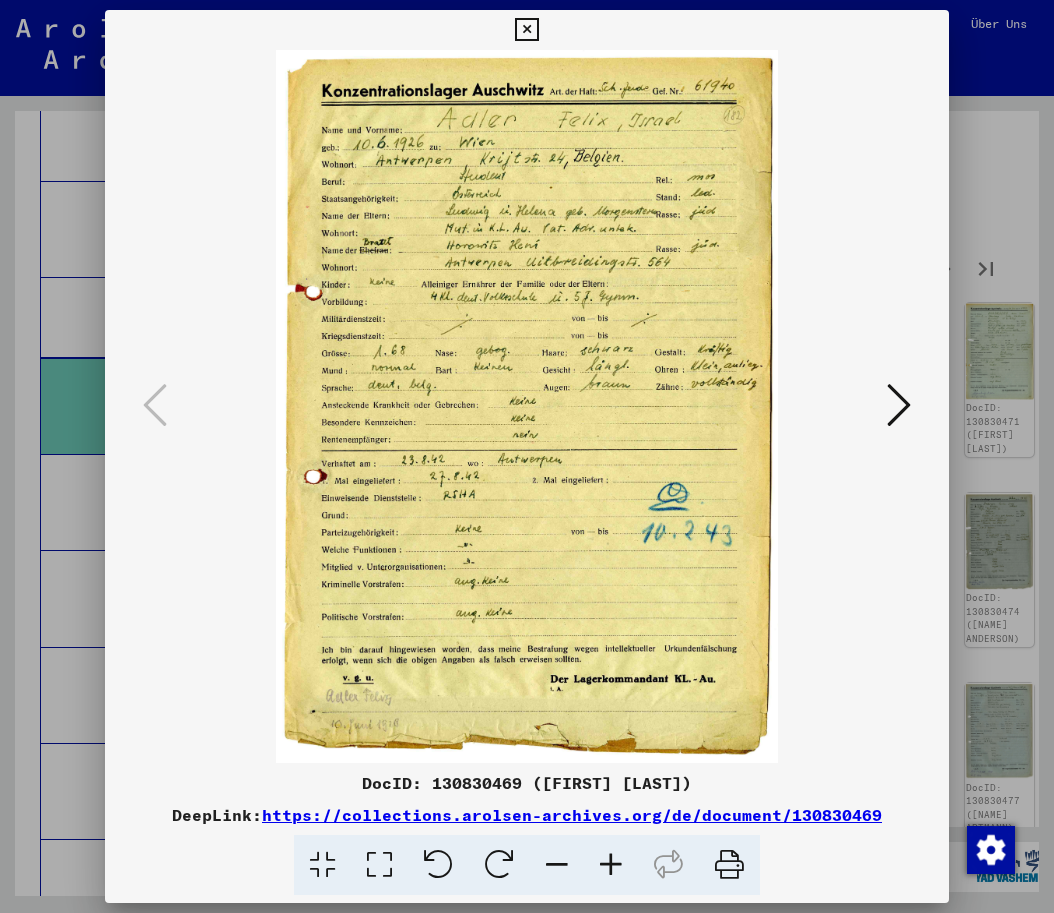 click at bounding box center [899, 405] 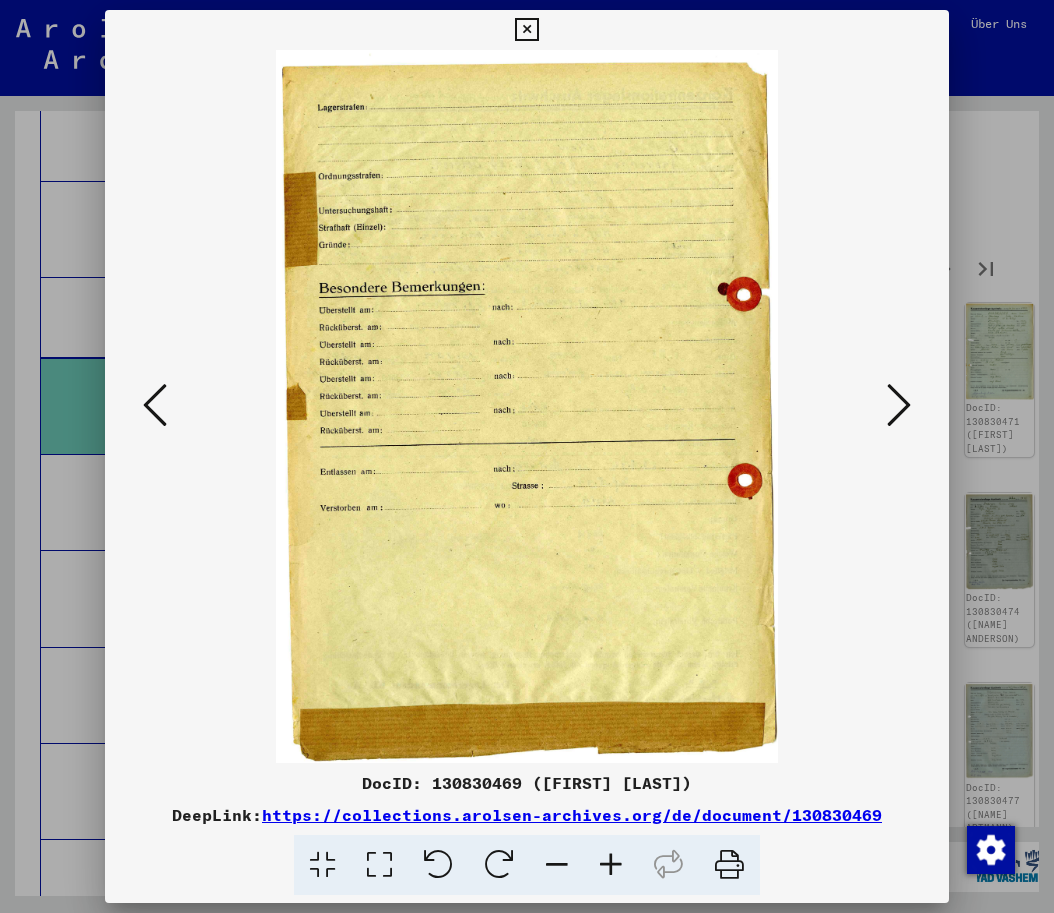 click at bounding box center (899, 405) 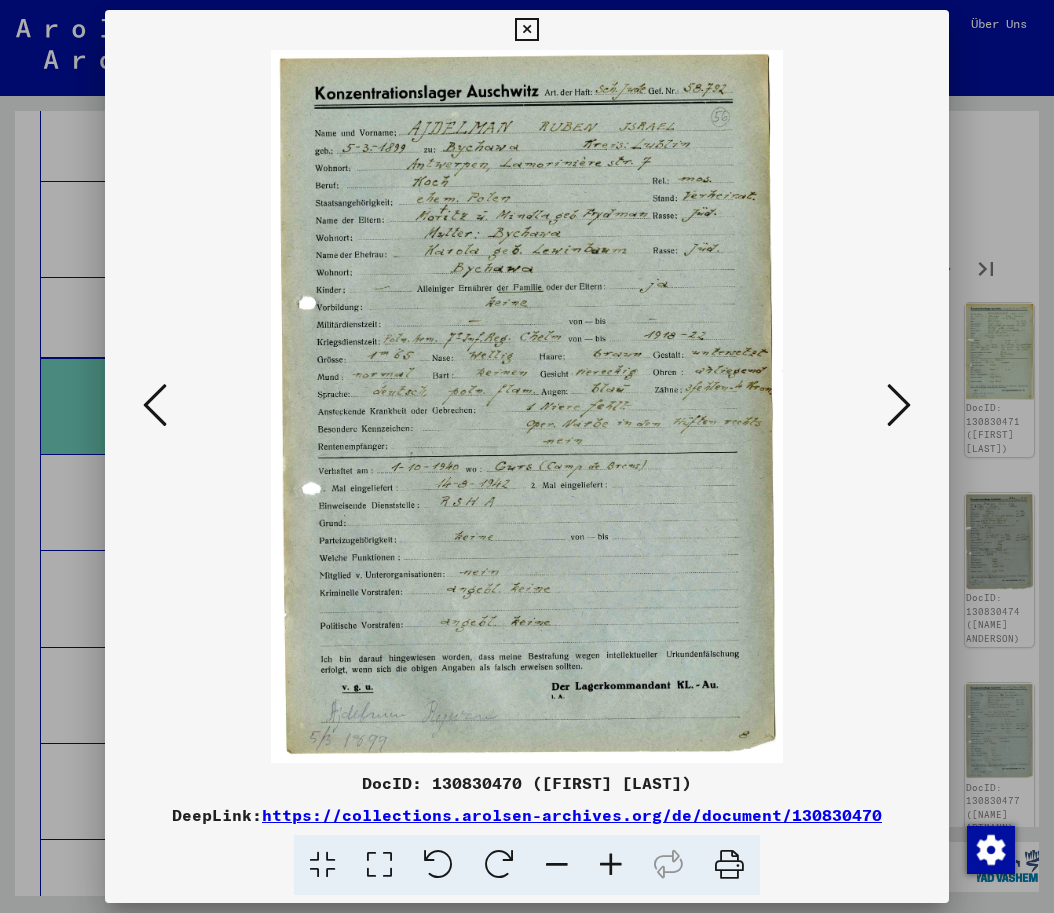 click at bounding box center (899, 405) 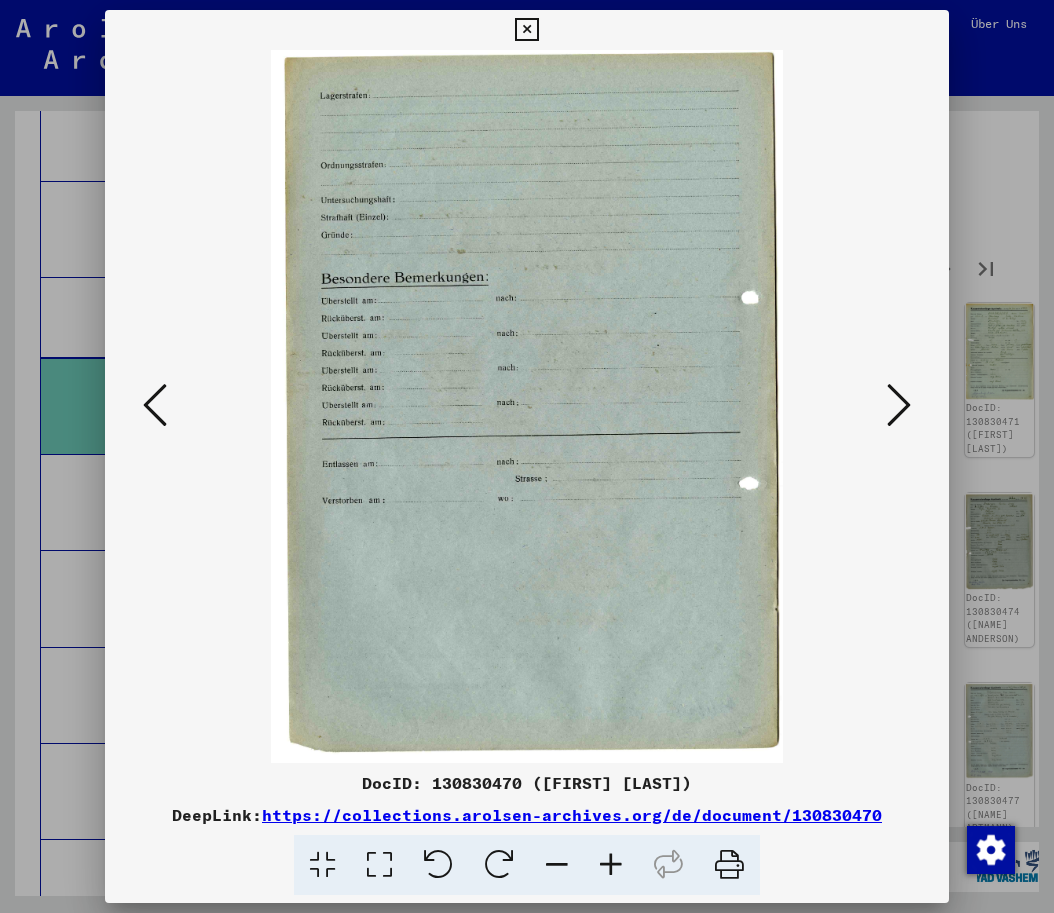 click at bounding box center [899, 405] 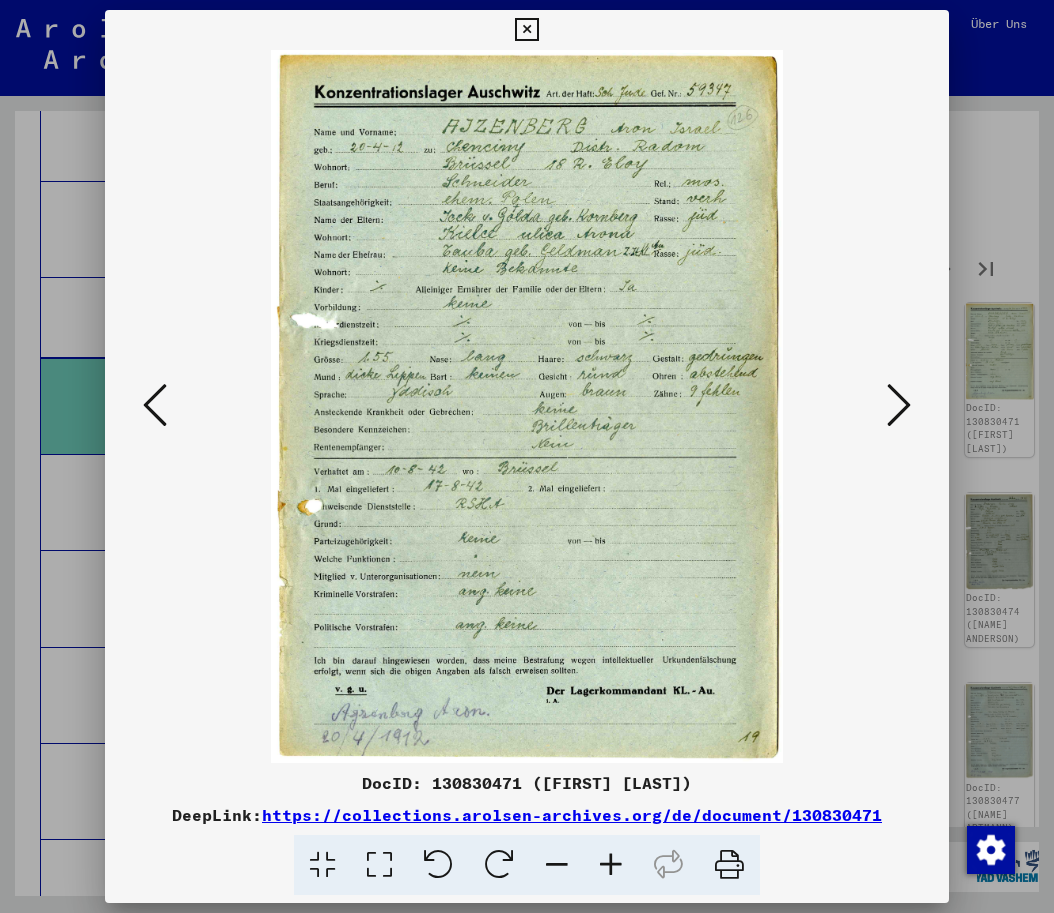 click at bounding box center (526, 30) 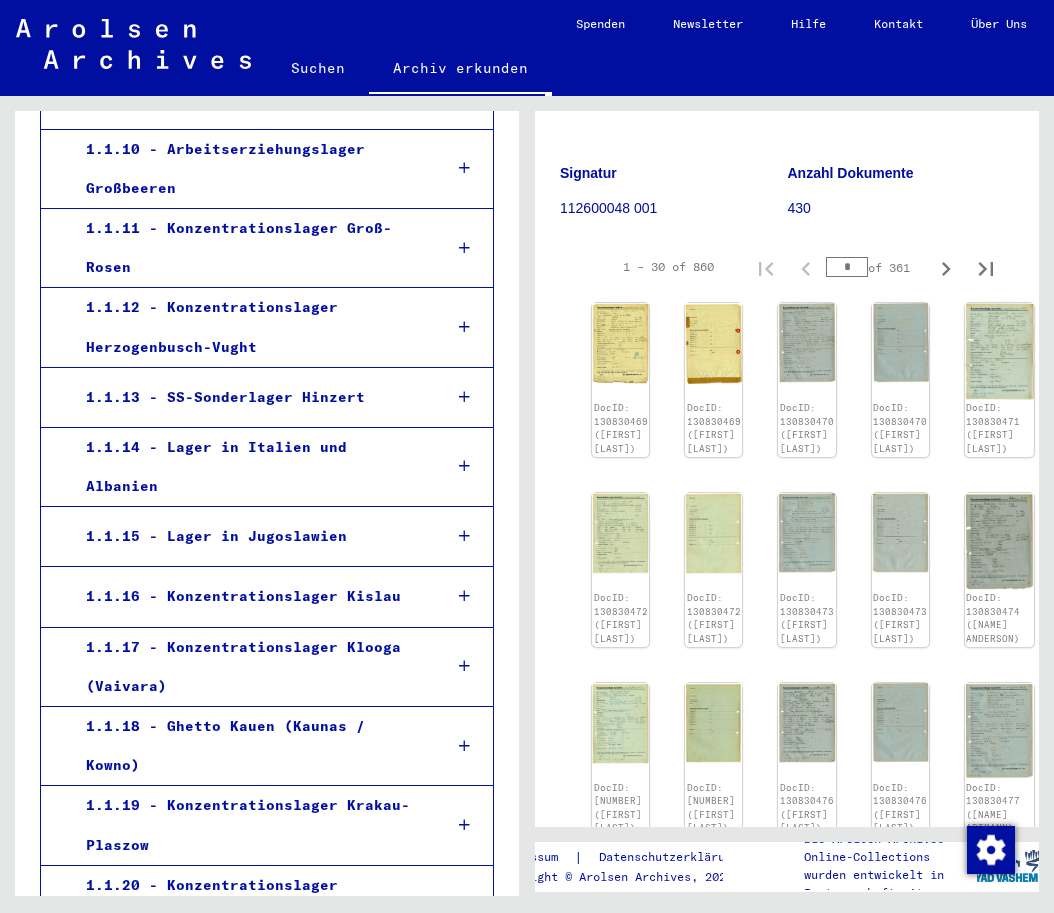 scroll, scrollTop: 3461, scrollLeft: 0, axis: vertical 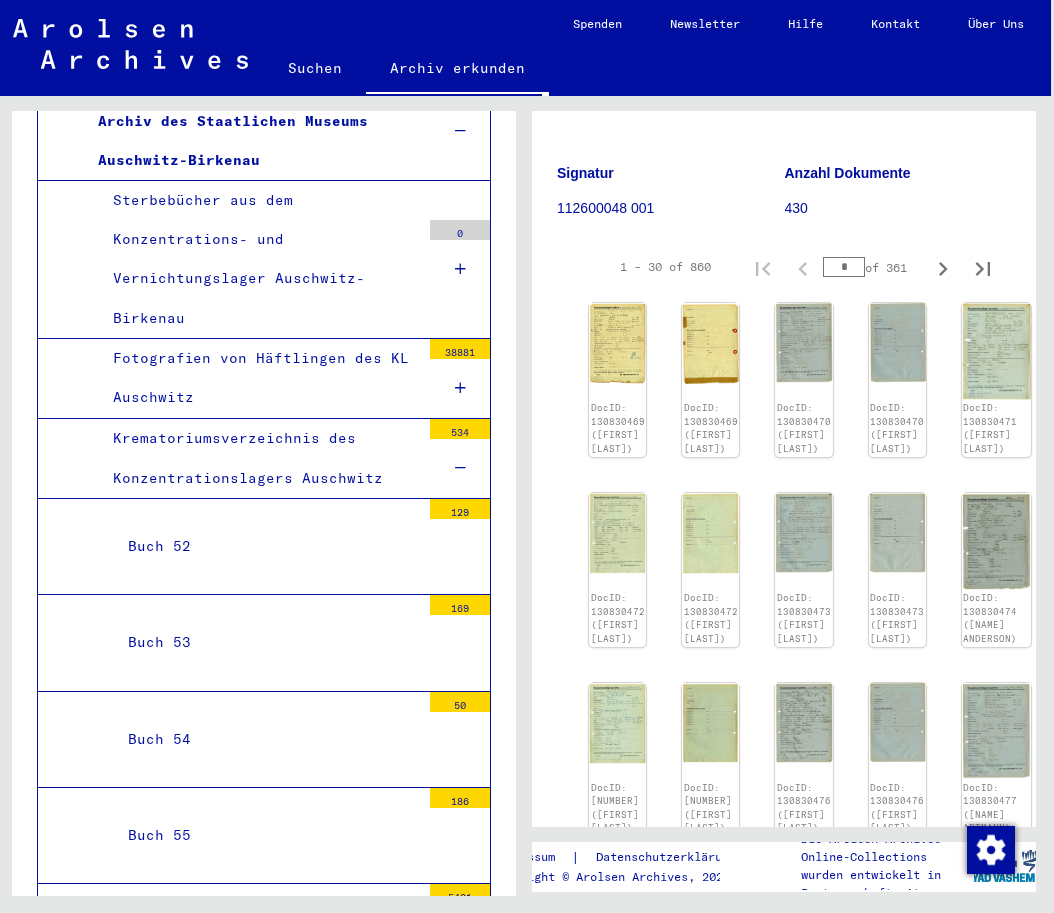 click on "Fotografien von Häftlingen des KL Auschwitz" at bounding box center [259, 378] 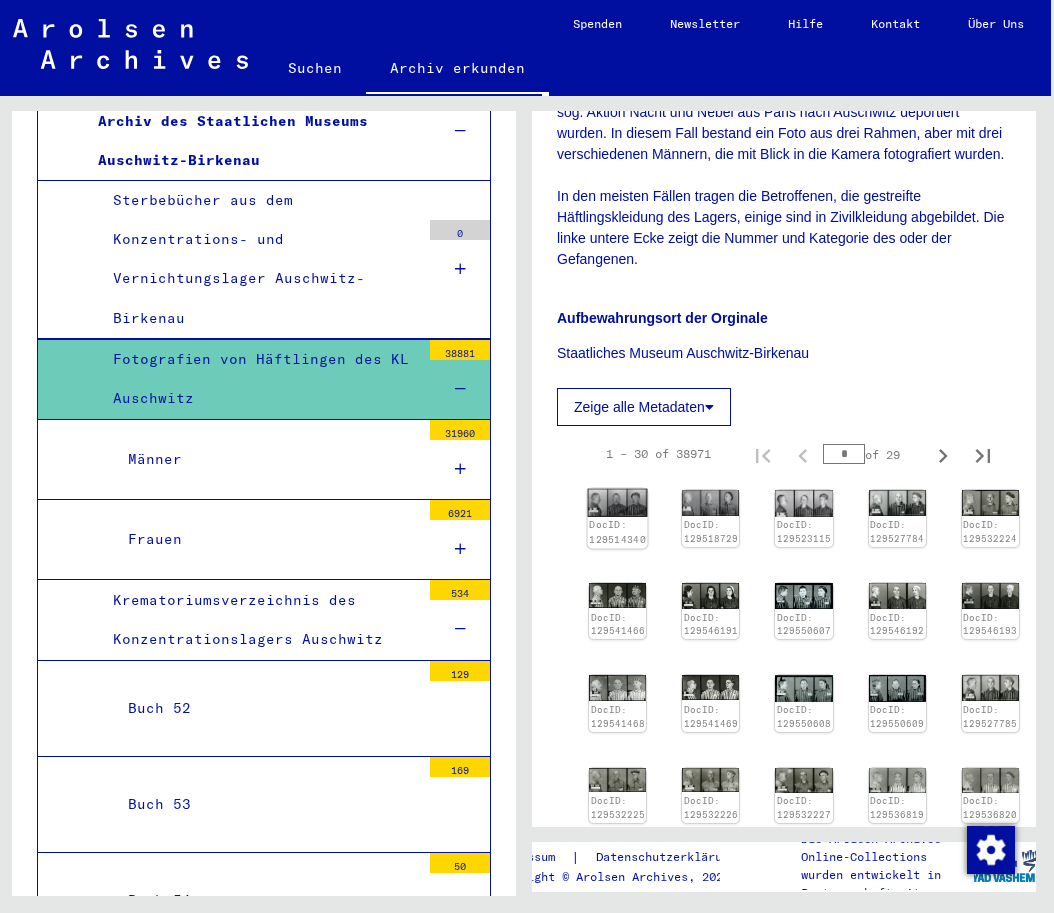 scroll, scrollTop: 686, scrollLeft: 0, axis: vertical 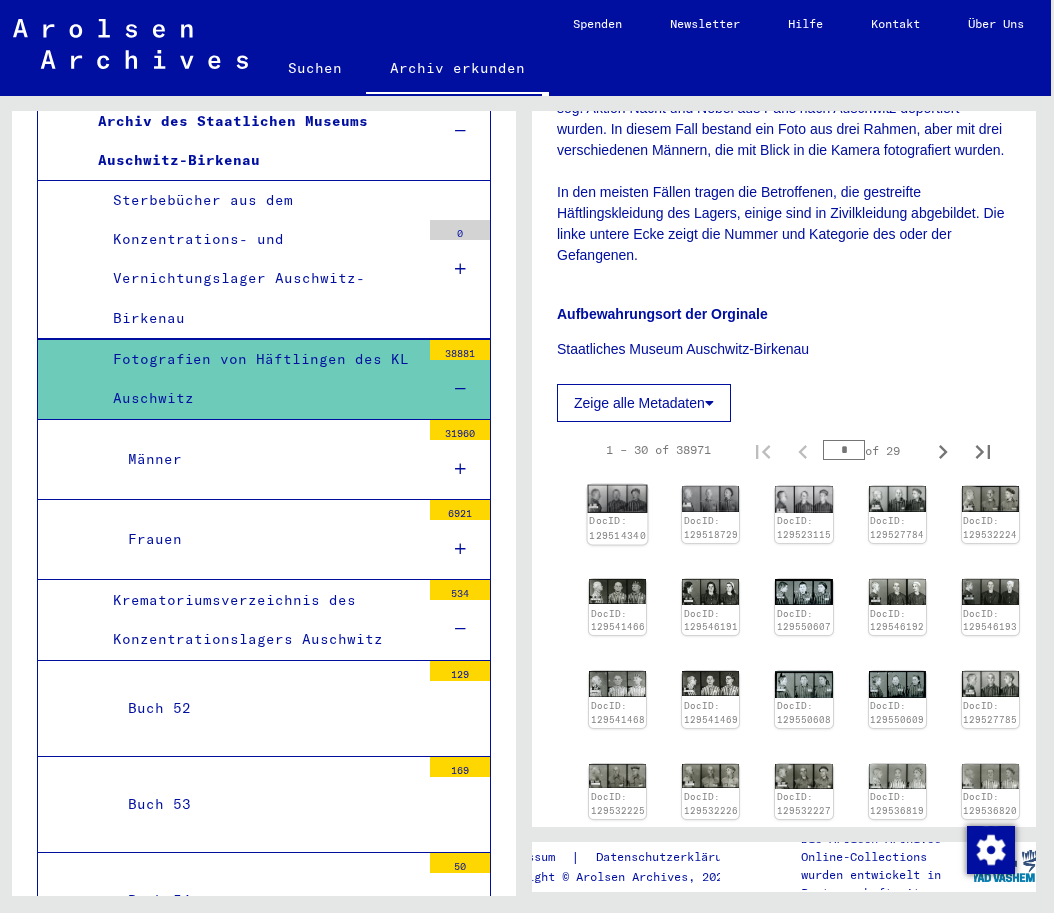 click 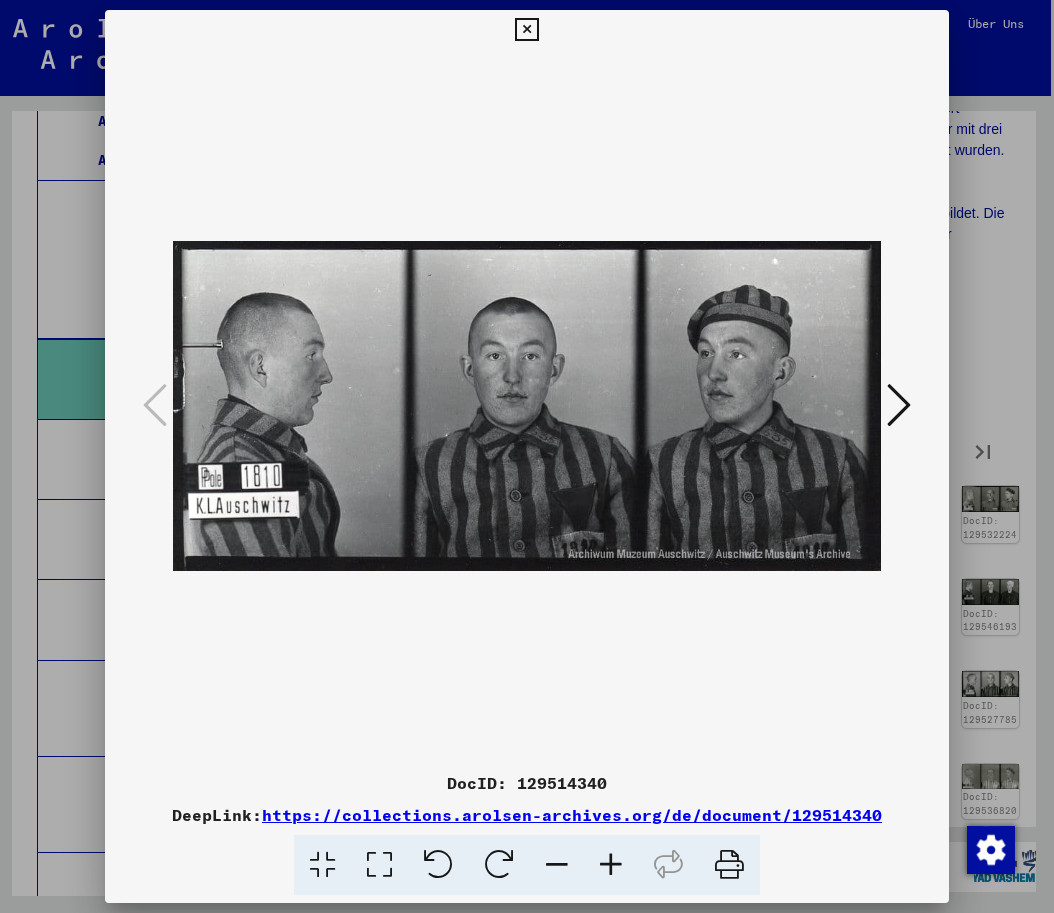 click at bounding box center (899, 405) 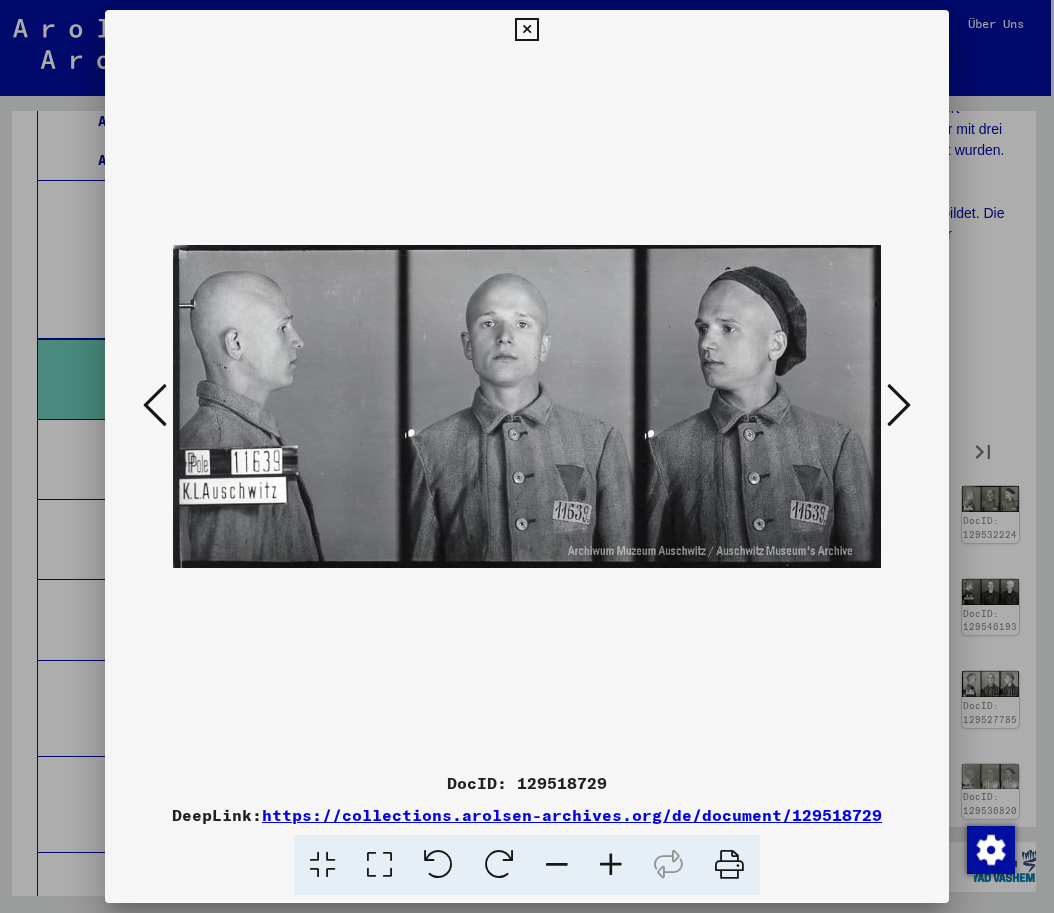 click at bounding box center [899, 405] 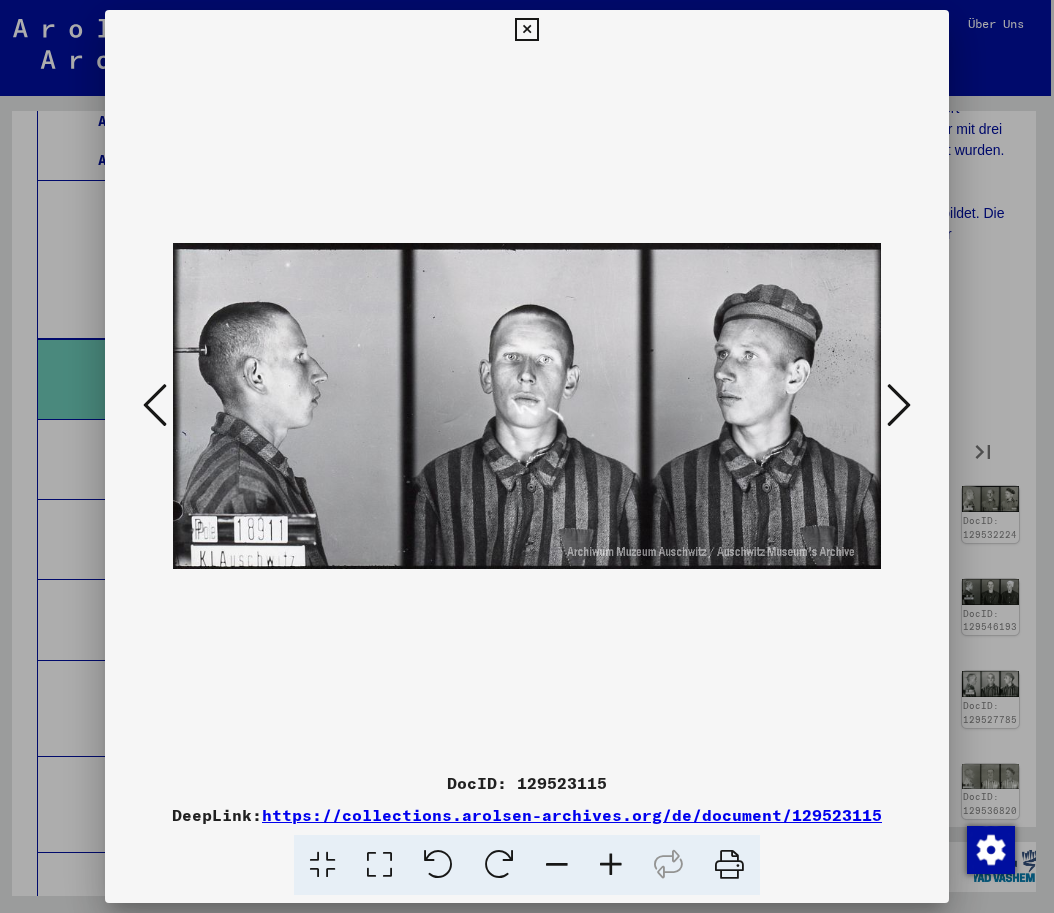 click at bounding box center [899, 405] 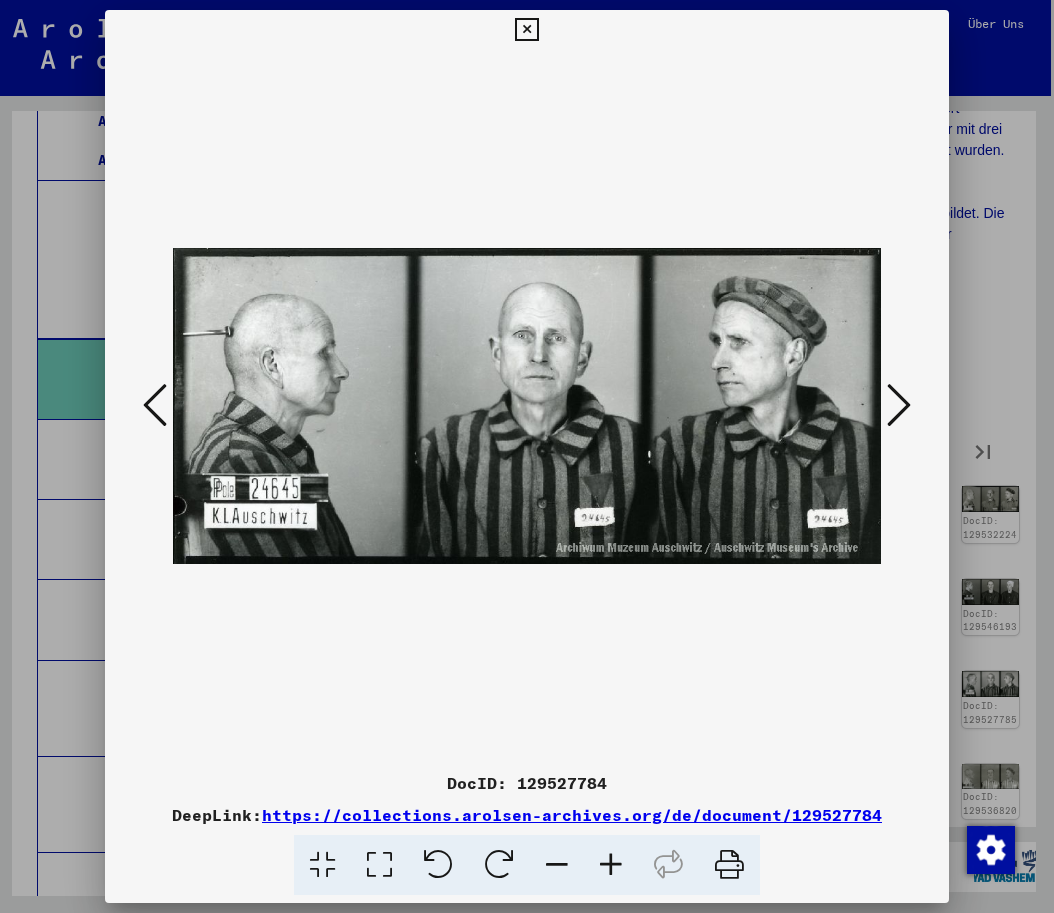 click at bounding box center [899, 405] 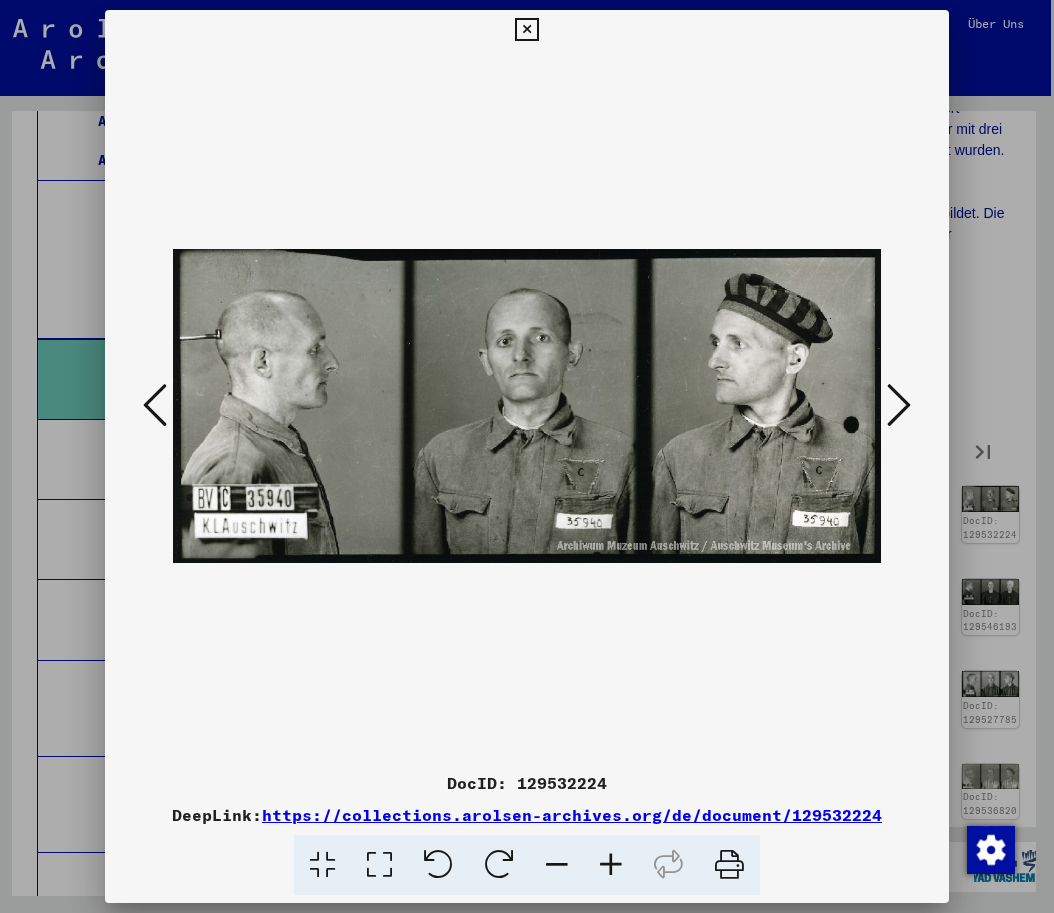 click at bounding box center [899, 405] 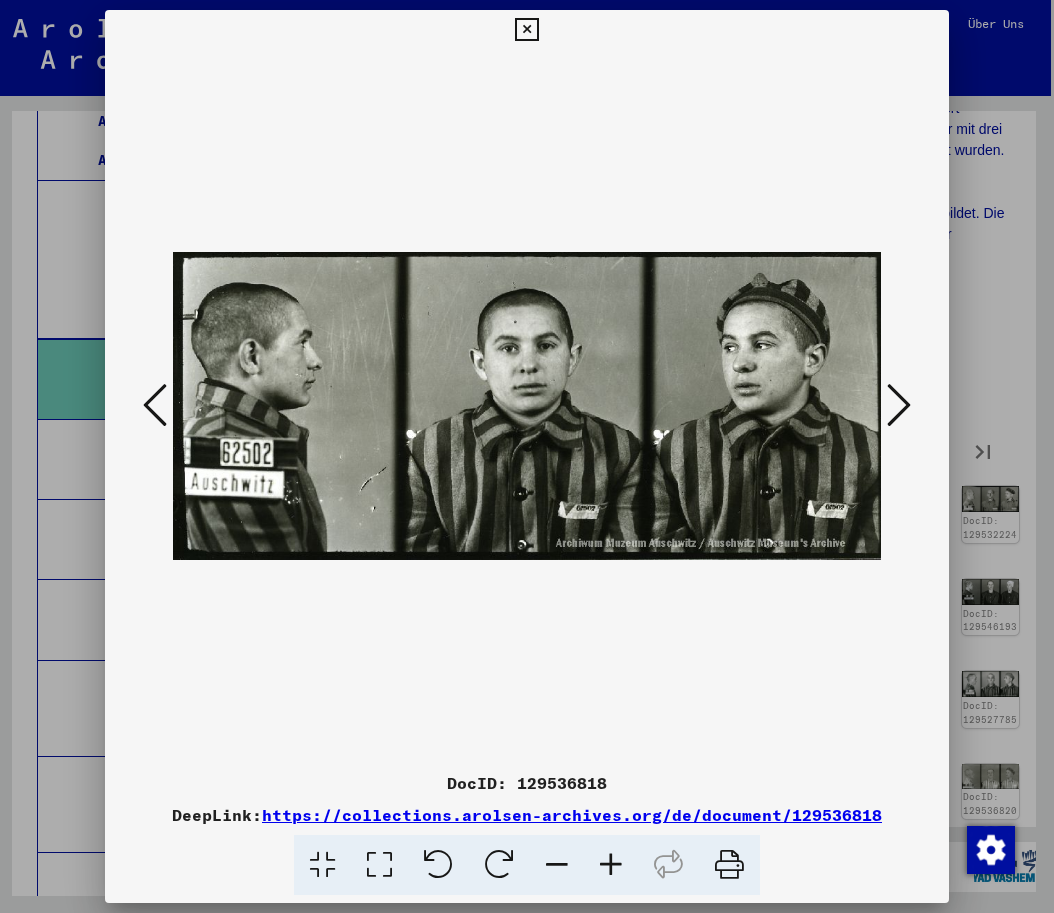 click at bounding box center [899, 405] 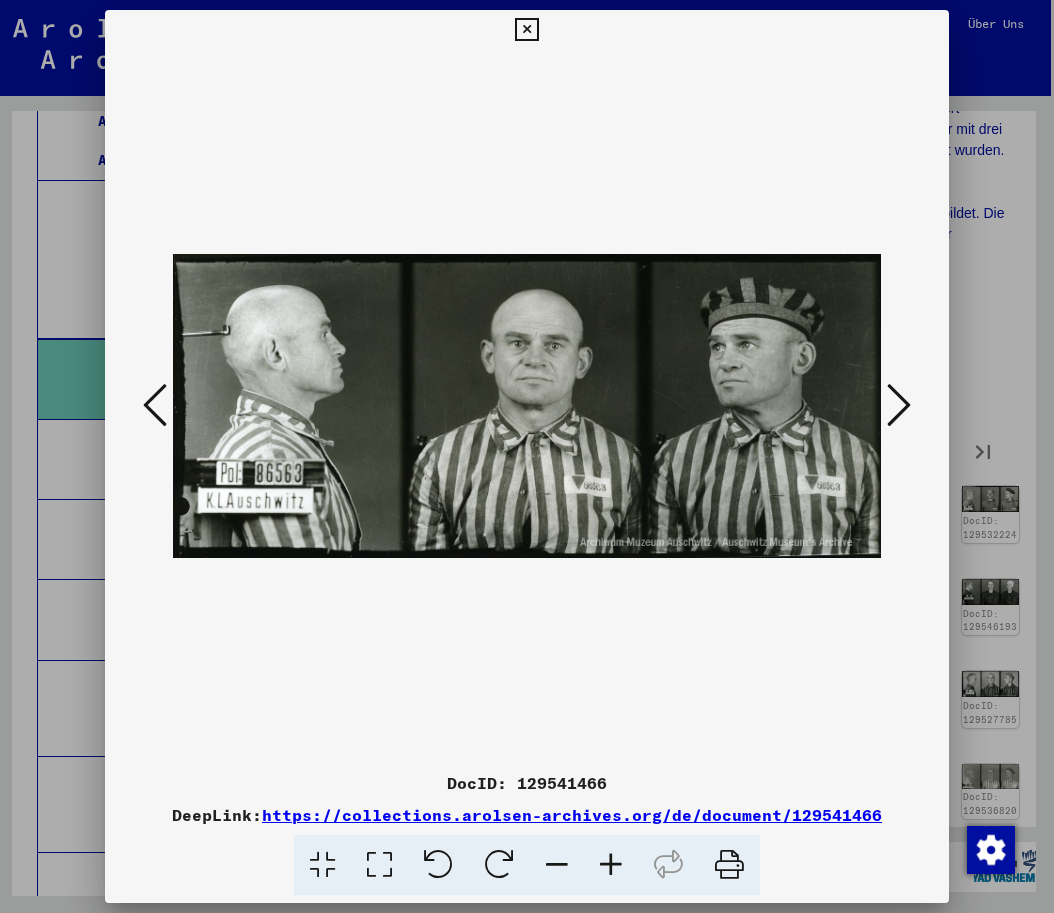 click at bounding box center [899, 405] 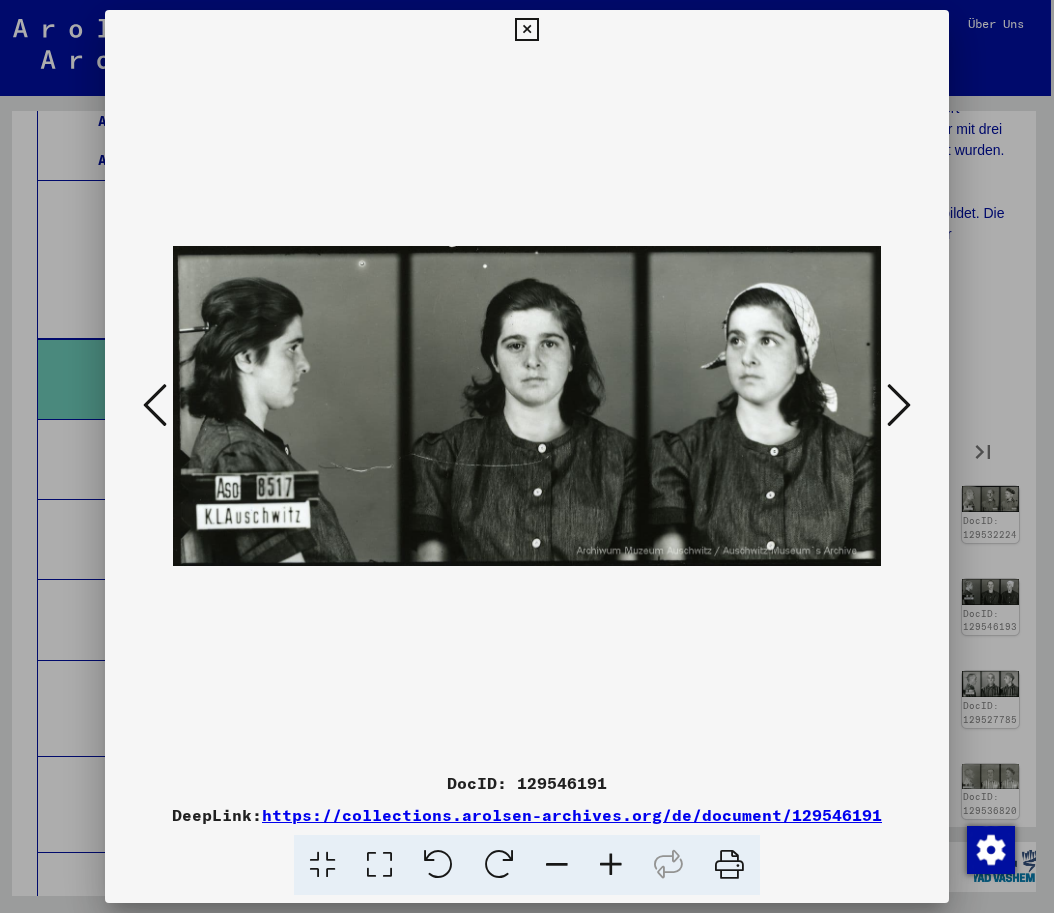 click at bounding box center (899, 405) 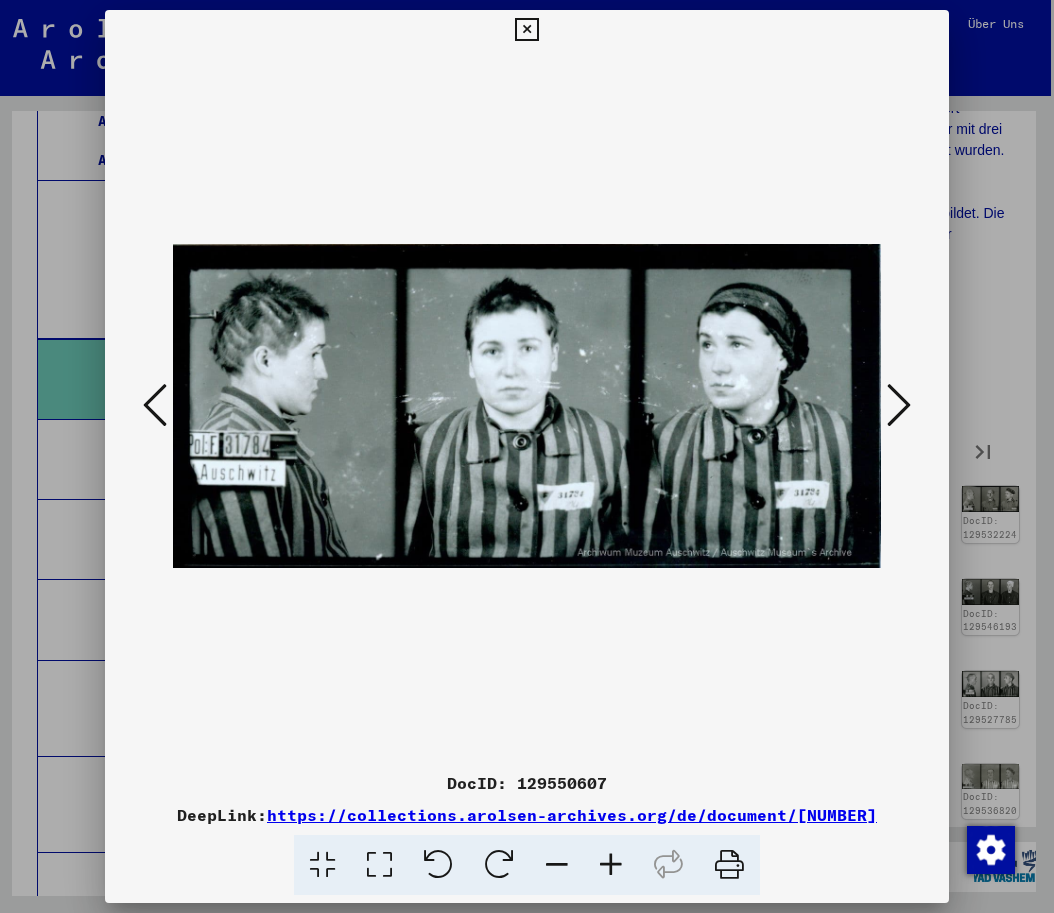 click at bounding box center (899, 405) 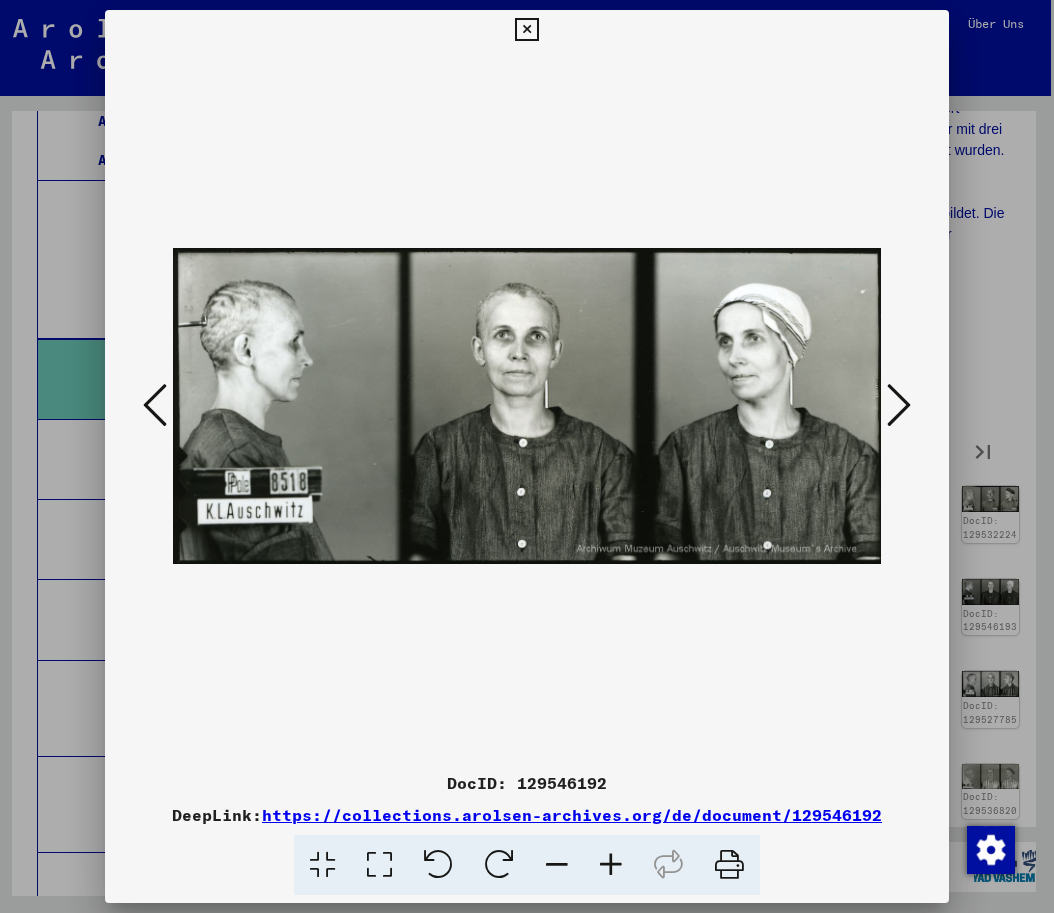 click at bounding box center [899, 405] 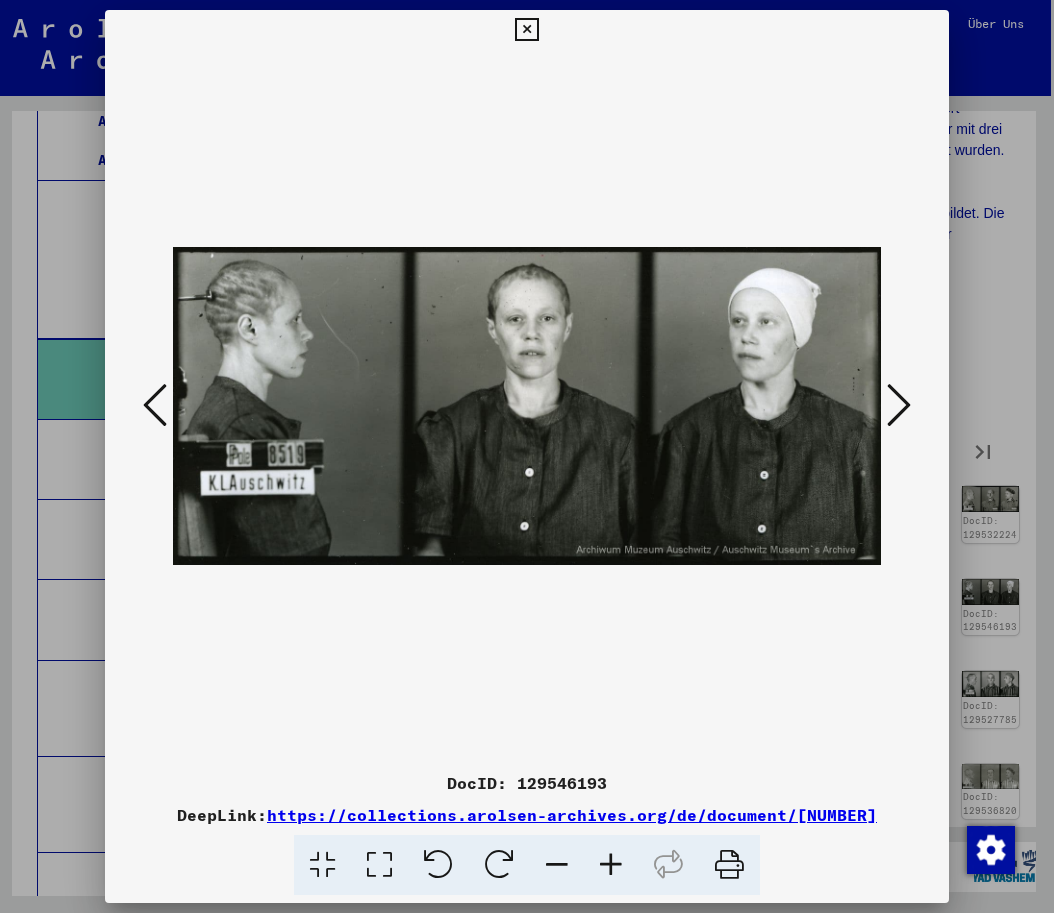 click at bounding box center (899, 405) 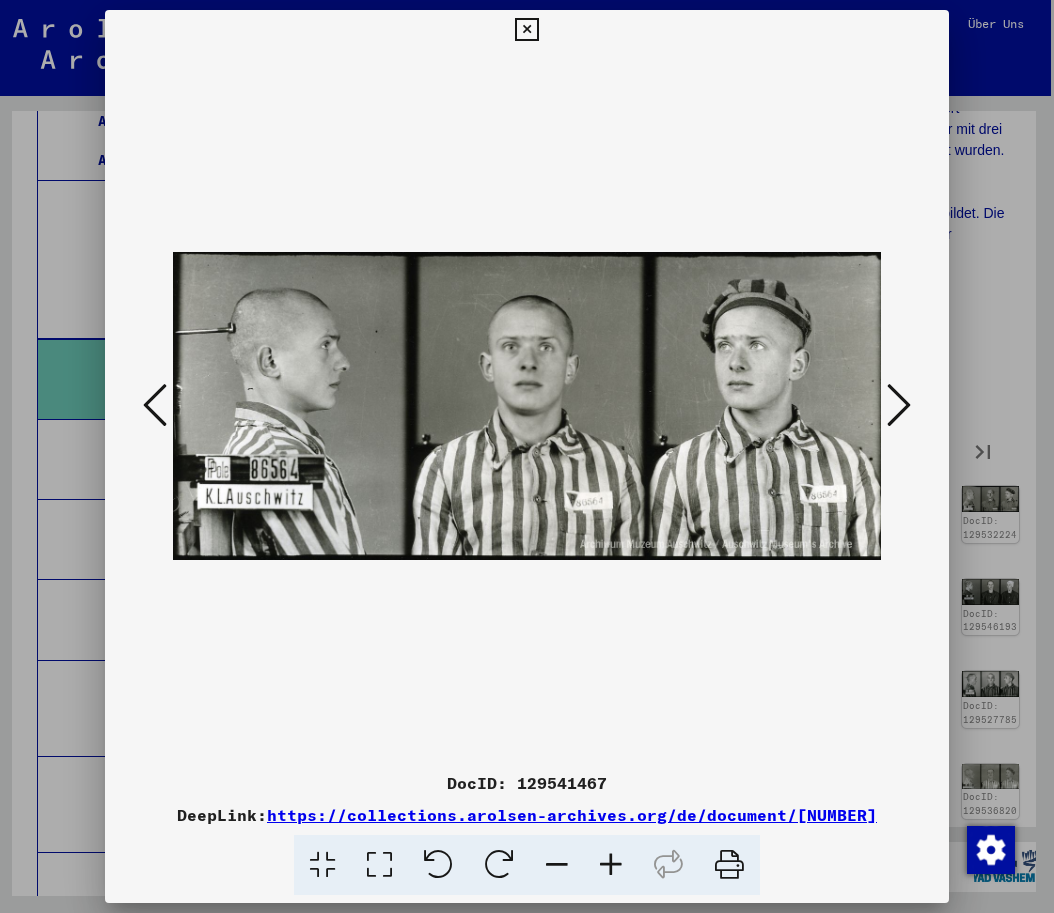 click at bounding box center (899, 405) 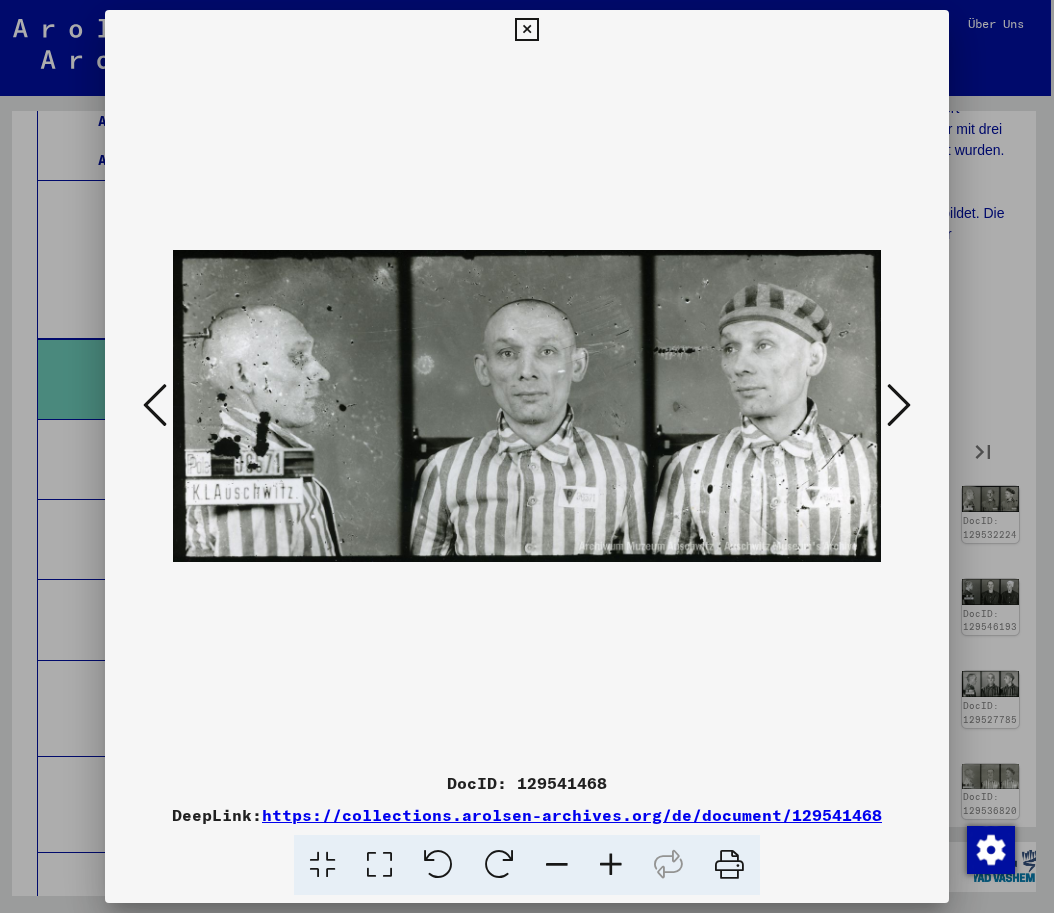 click at bounding box center [899, 405] 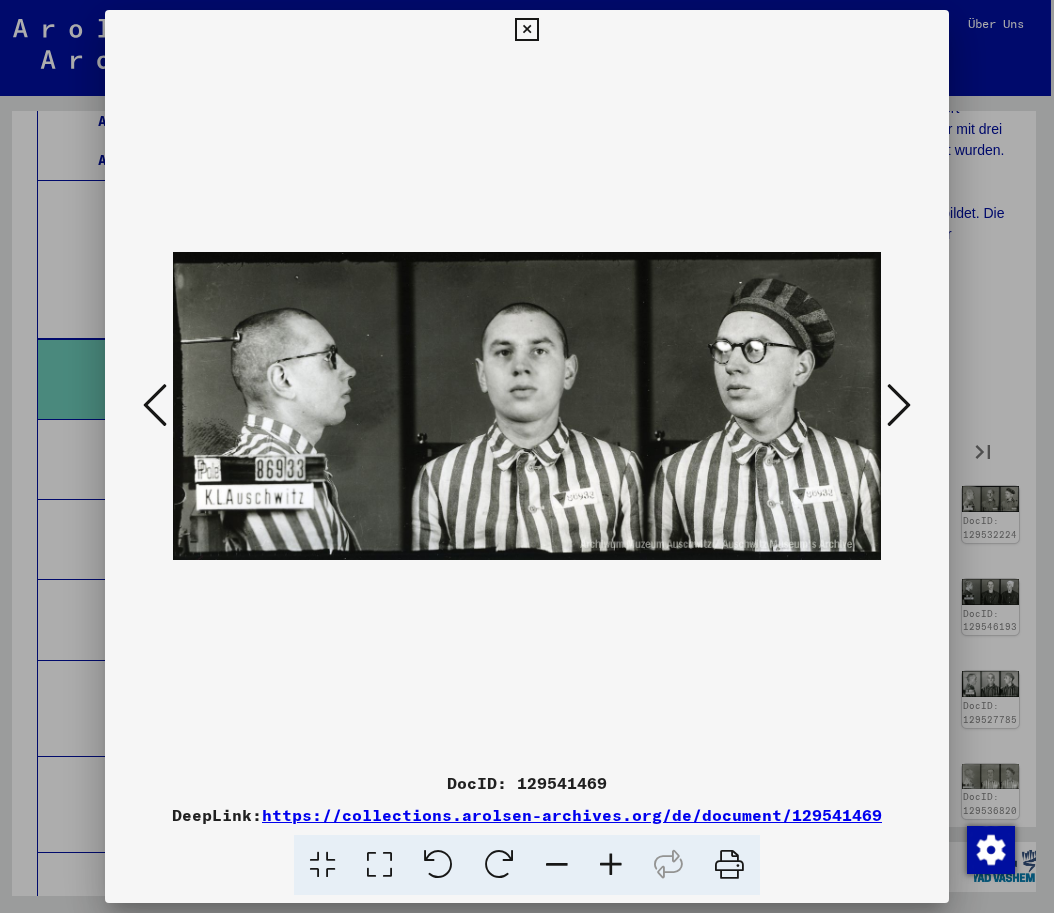 click at bounding box center (899, 405) 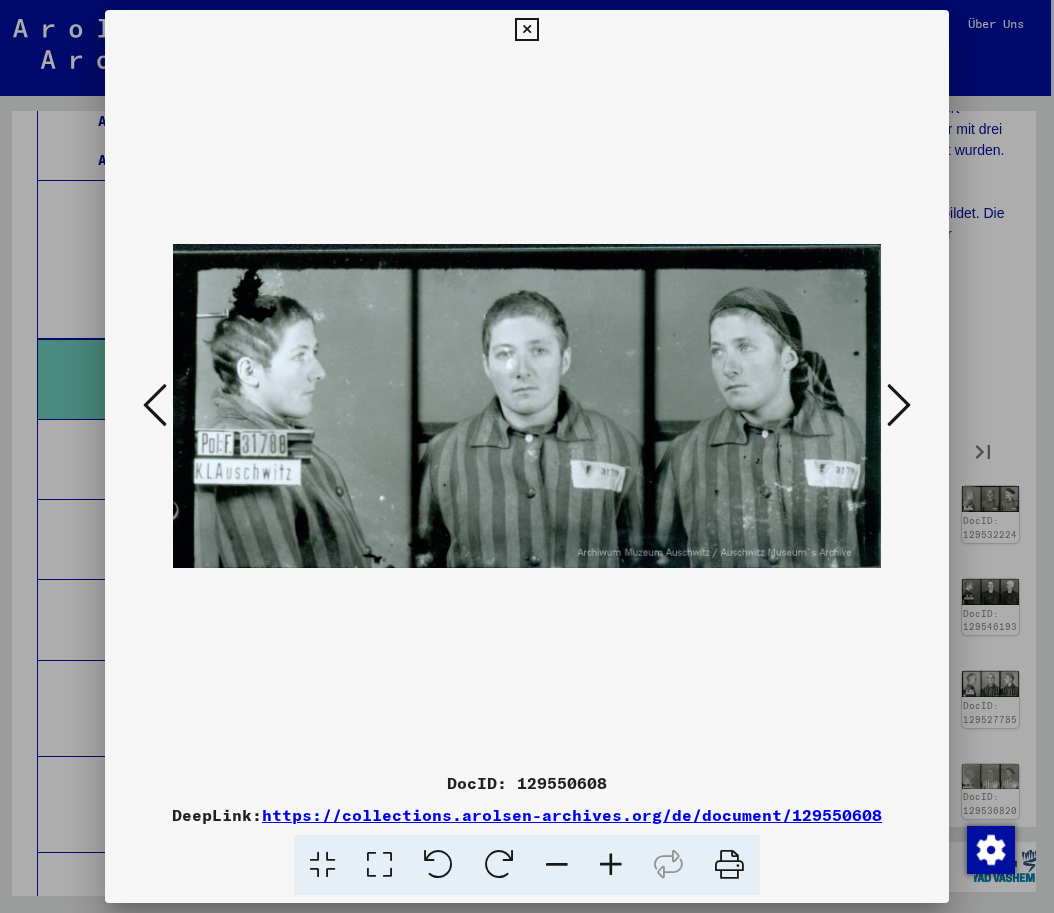 click at bounding box center (899, 405) 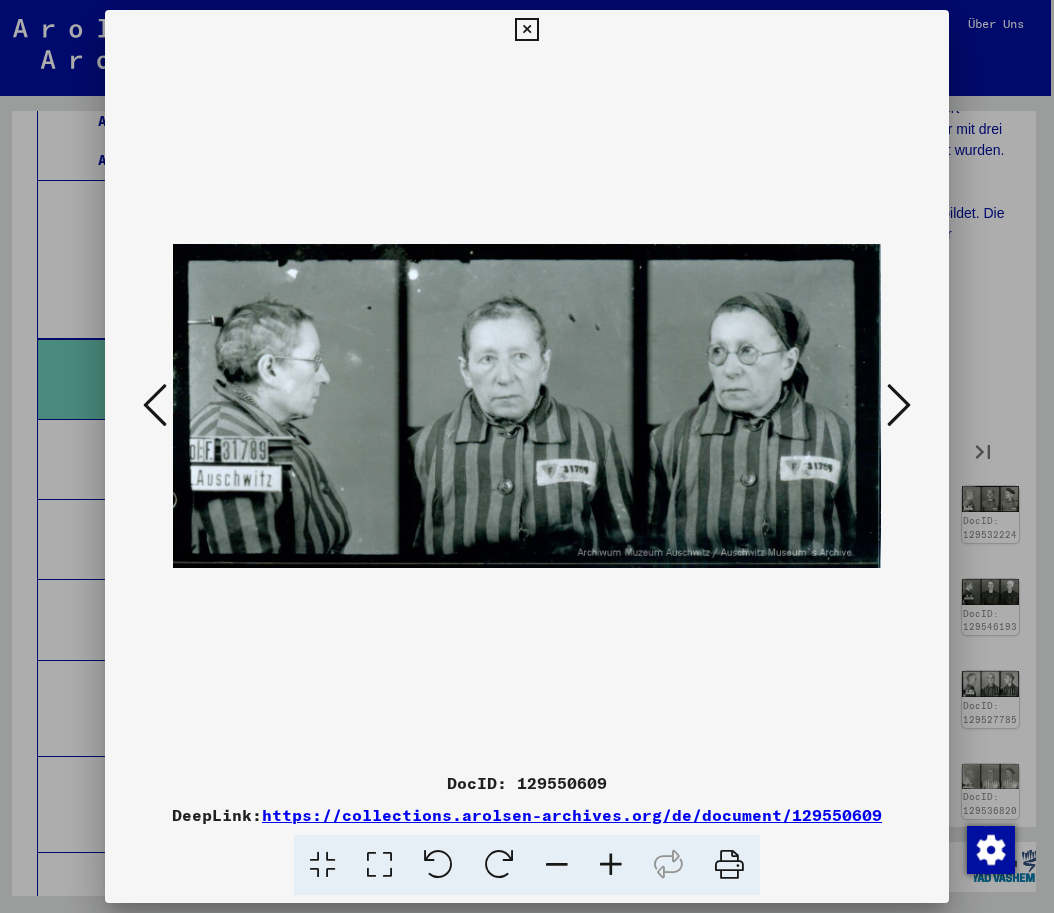 click at bounding box center [899, 405] 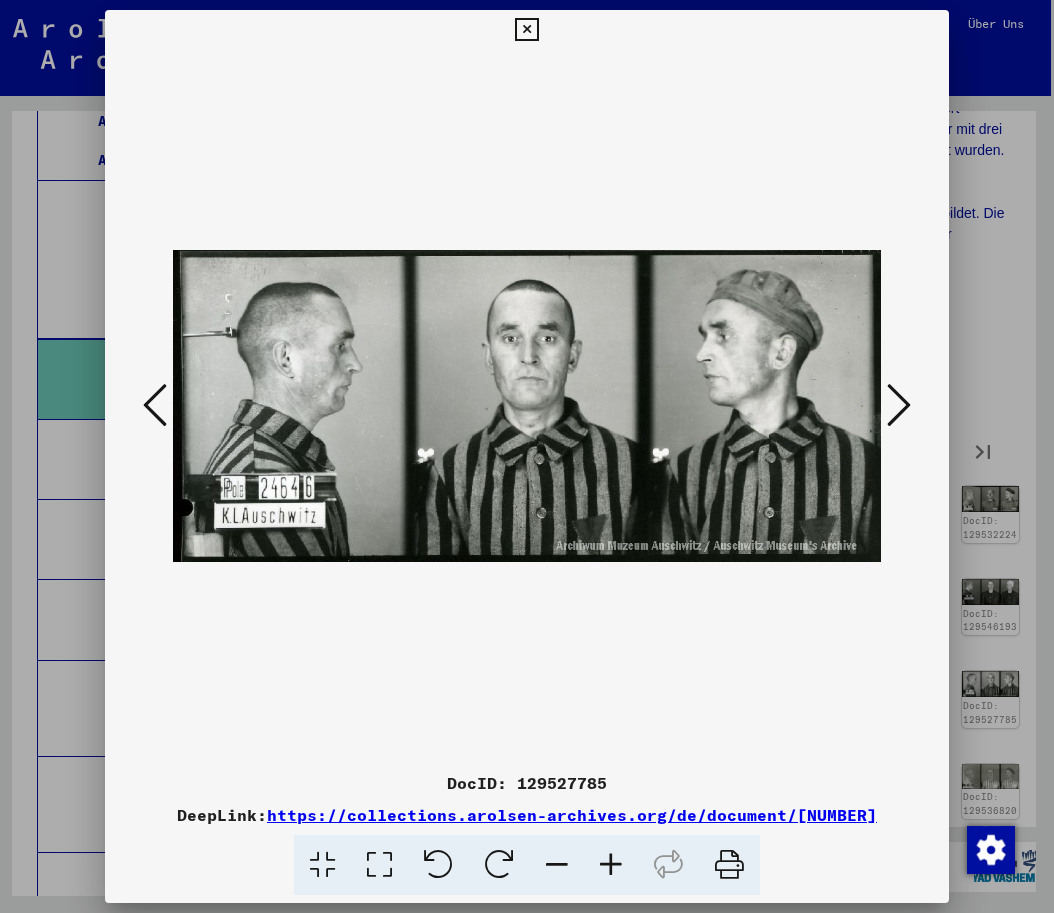 click at bounding box center [899, 405] 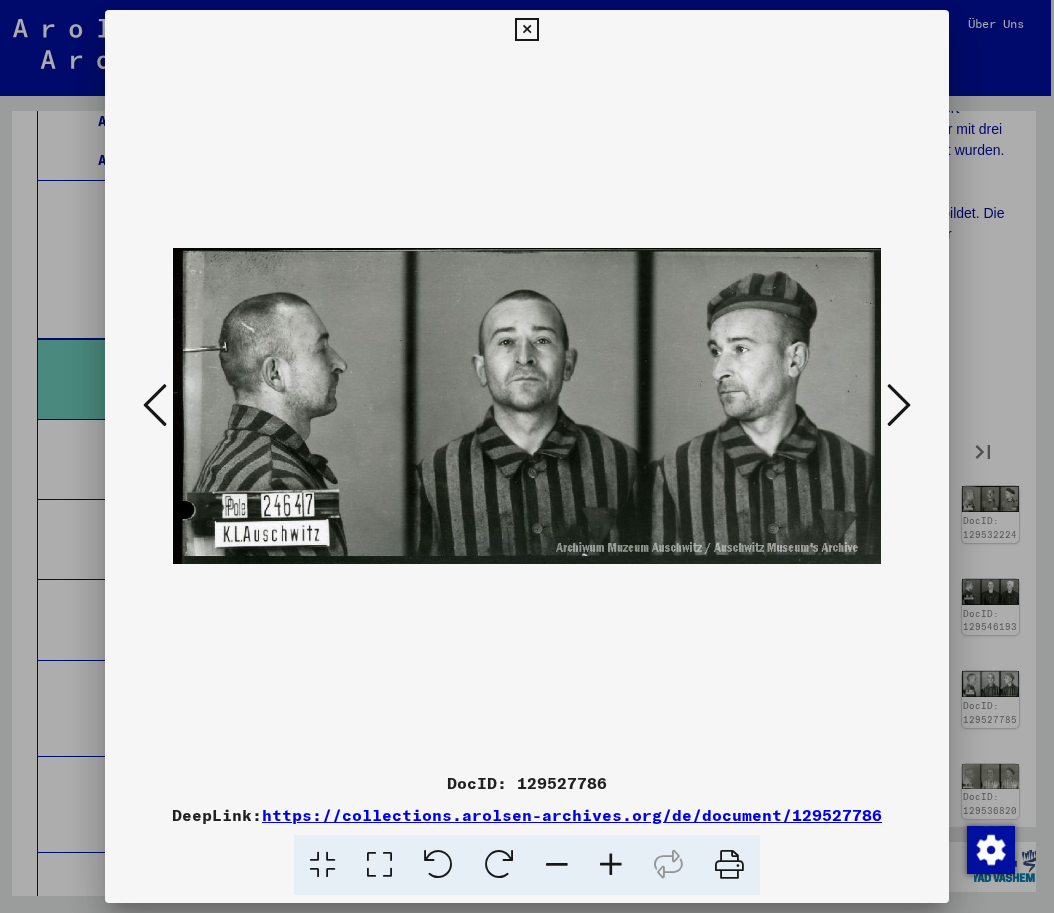 click at bounding box center (899, 405) 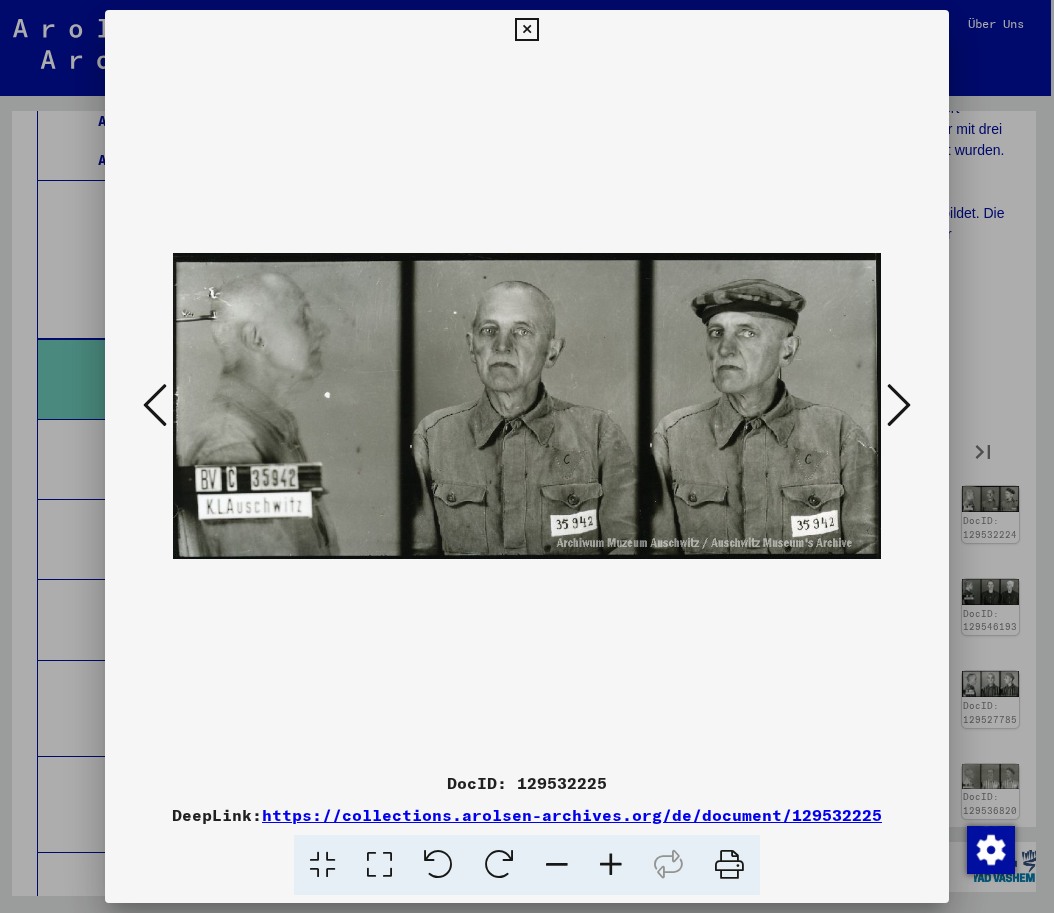 click at bounding box center (899, 405) 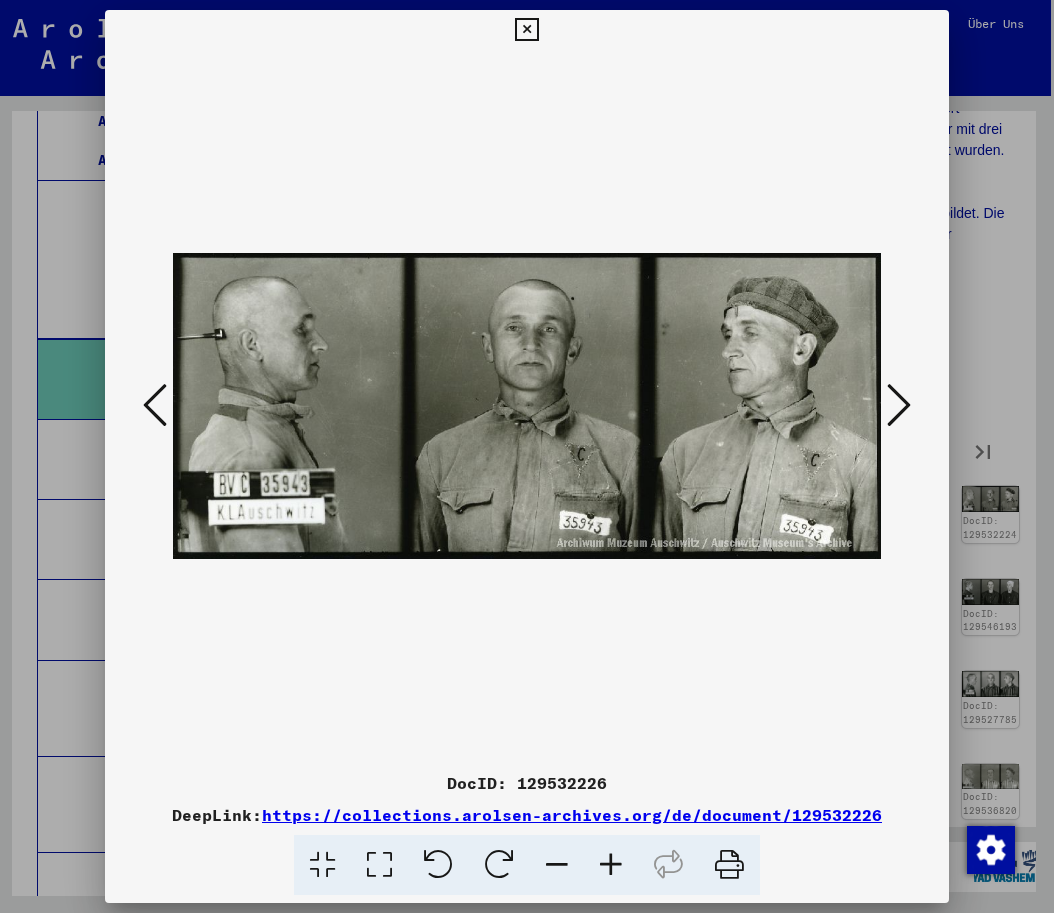 click at bounding box center [899, 405] 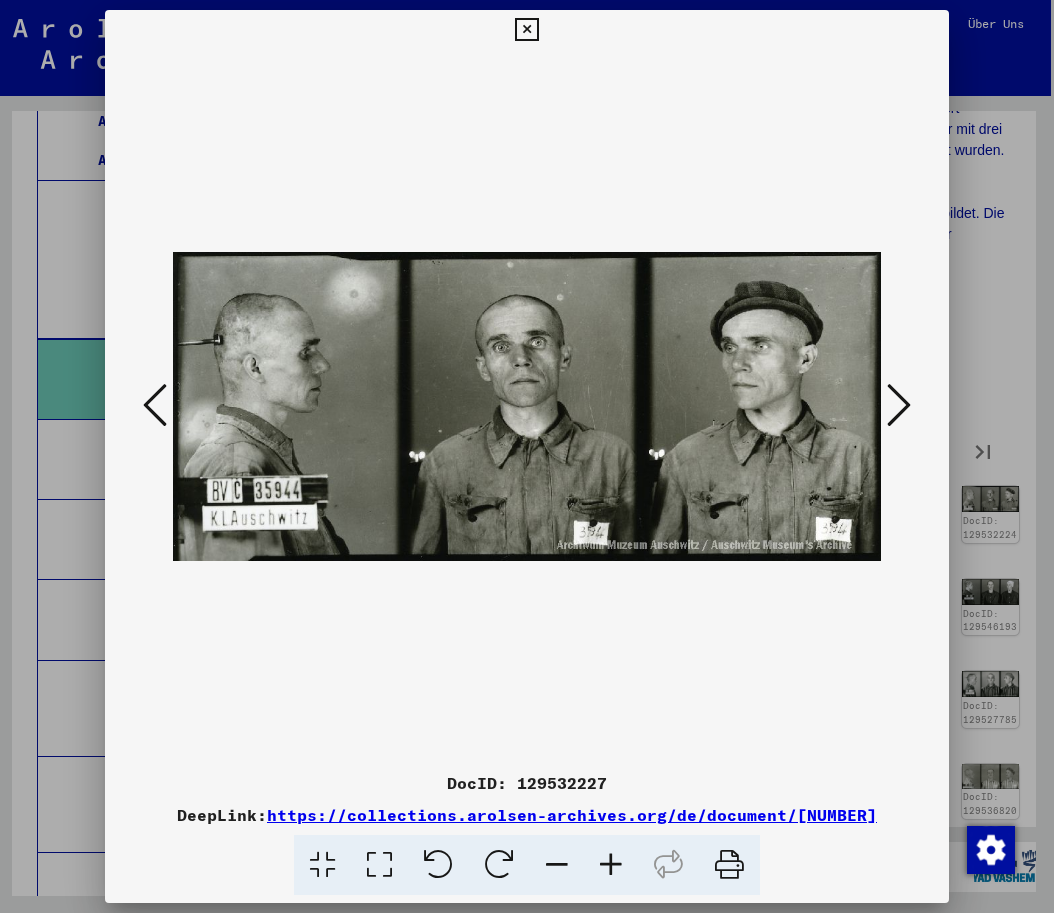 click at bounding box center (899, 405) 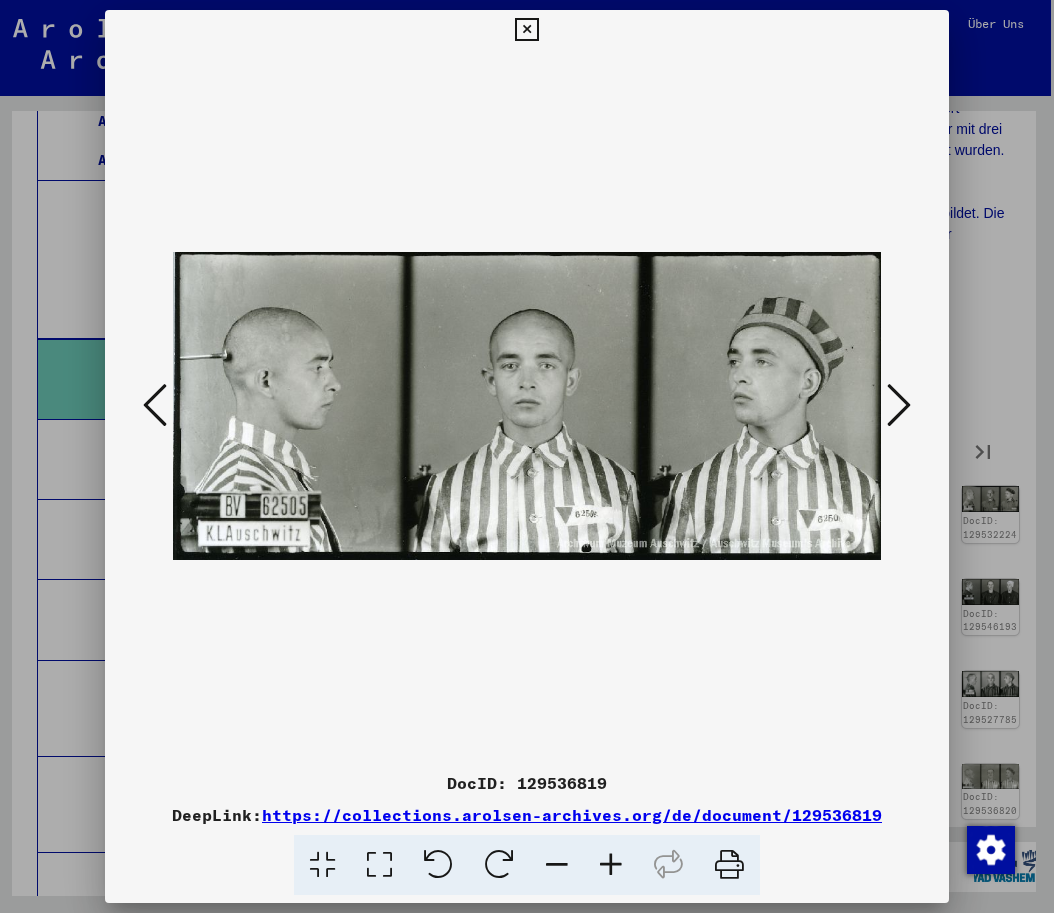 click at bounding box center [899, 405] 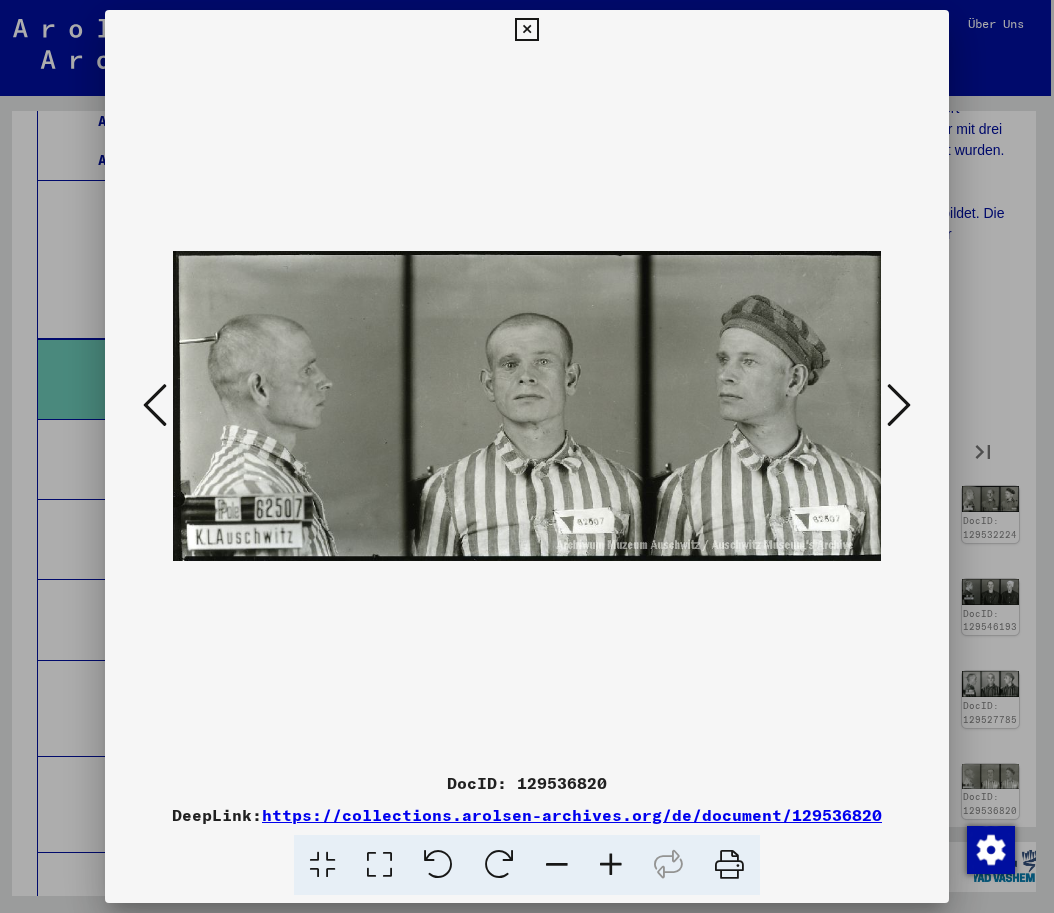 click at bounding box center [899, 405] 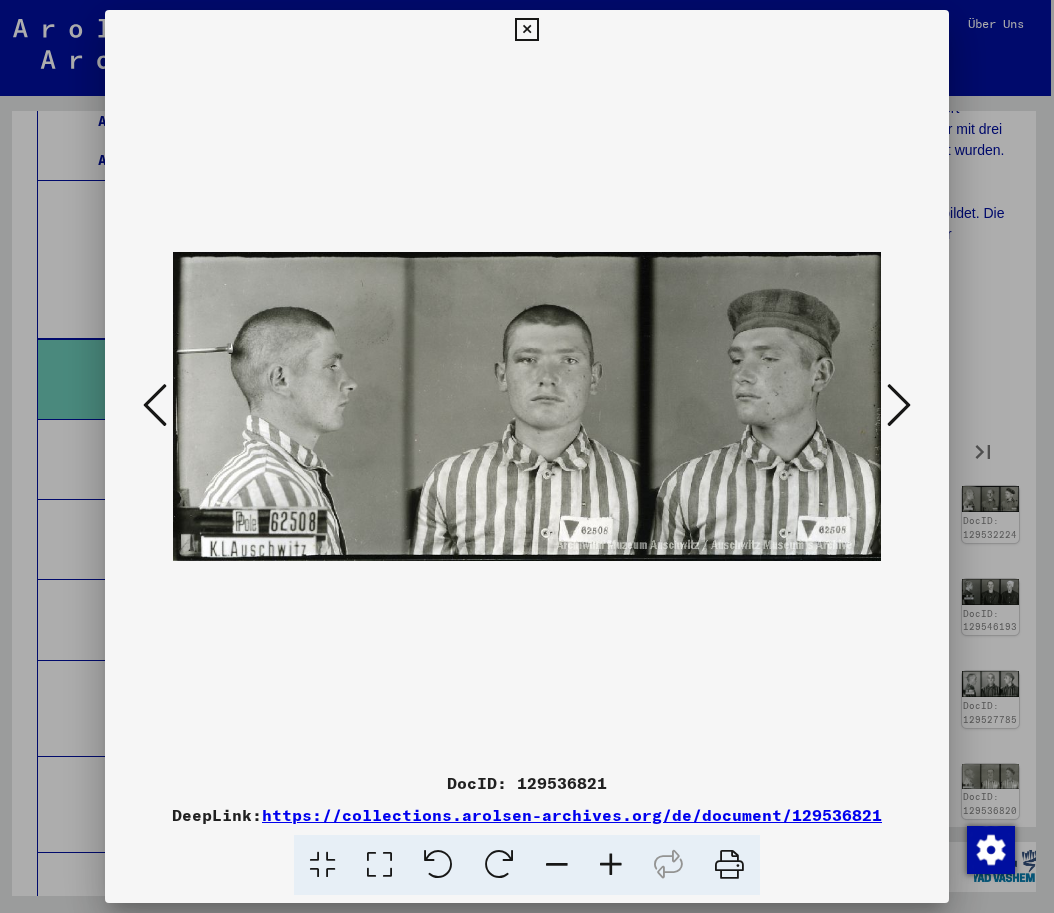 click at bounding box center (899, 405) 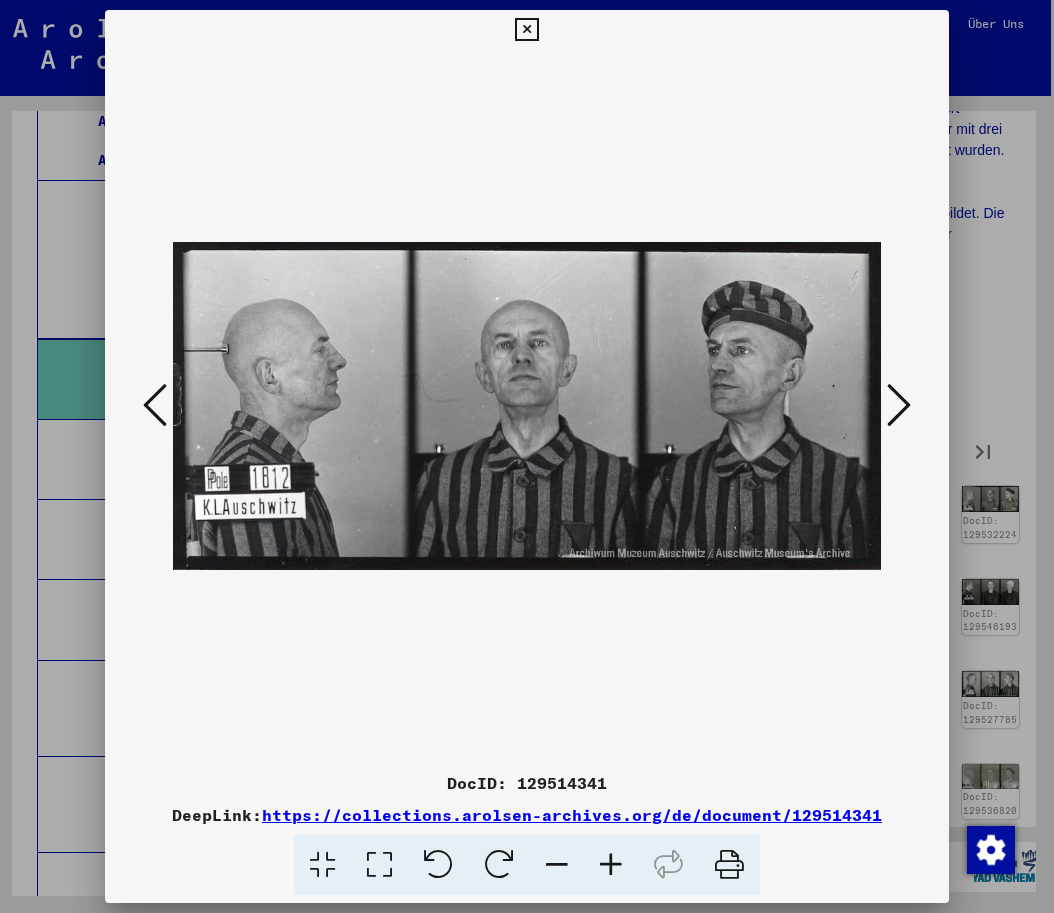 click at bounding box center (899, 405) 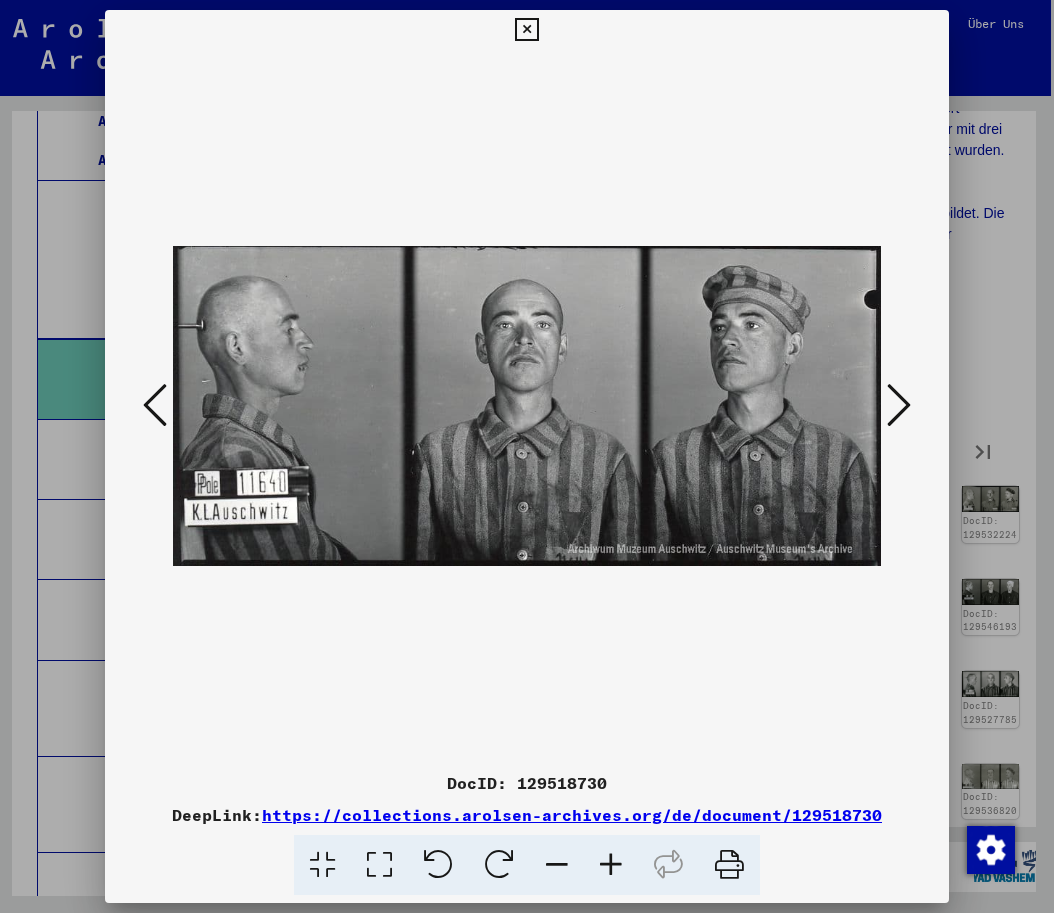 click at bounding box center (899, 405) 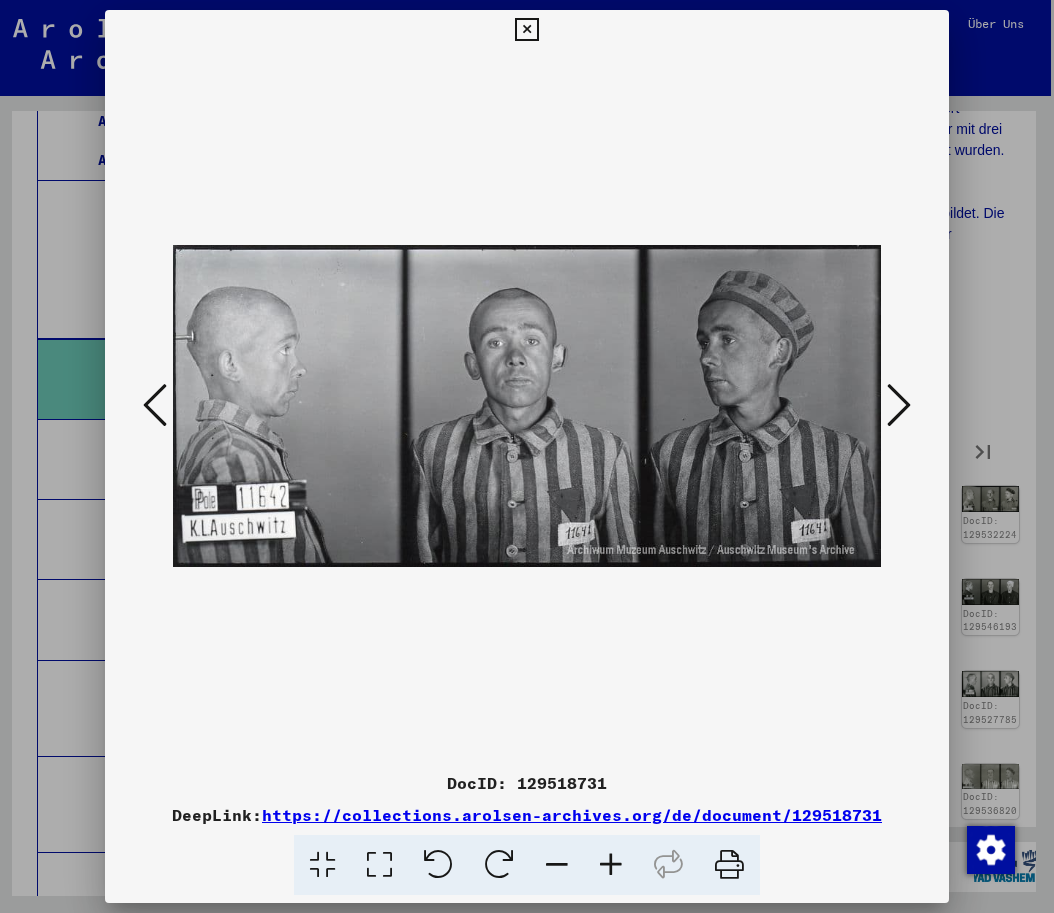 click at bounding box center [899, 405] 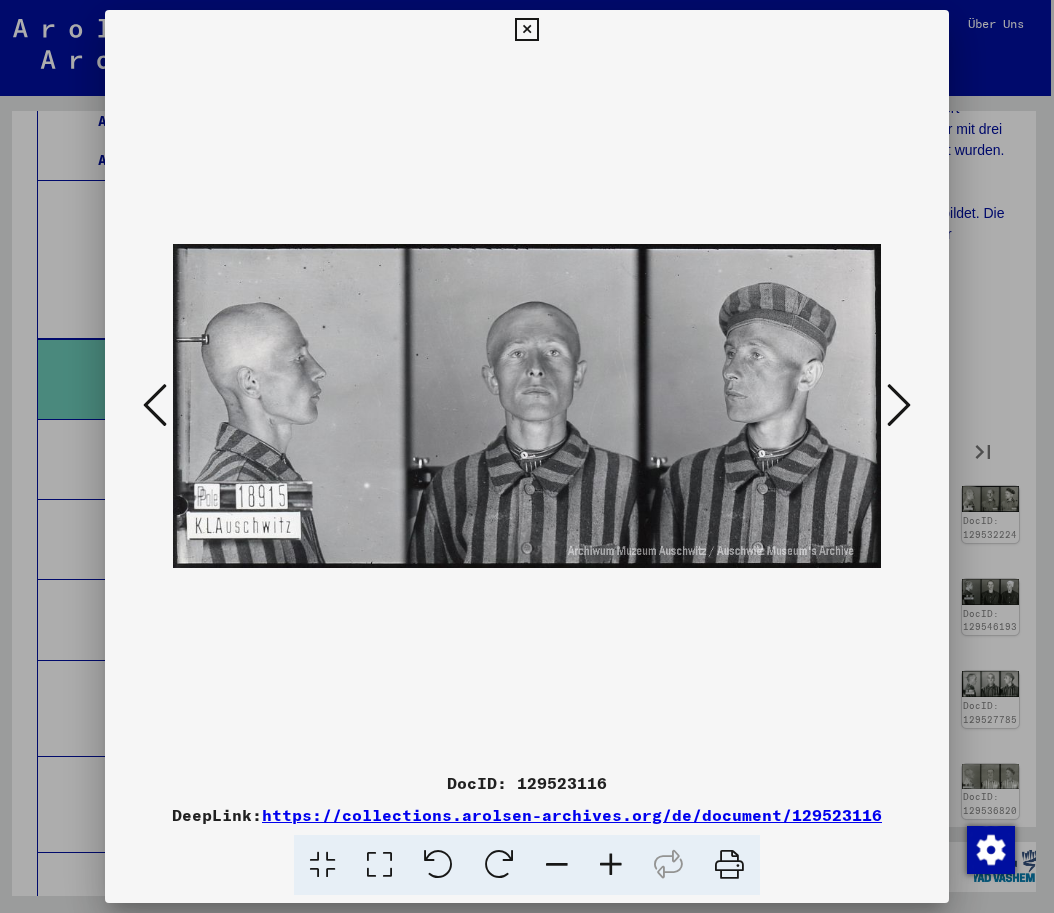 click at bounding box center (899, 405) 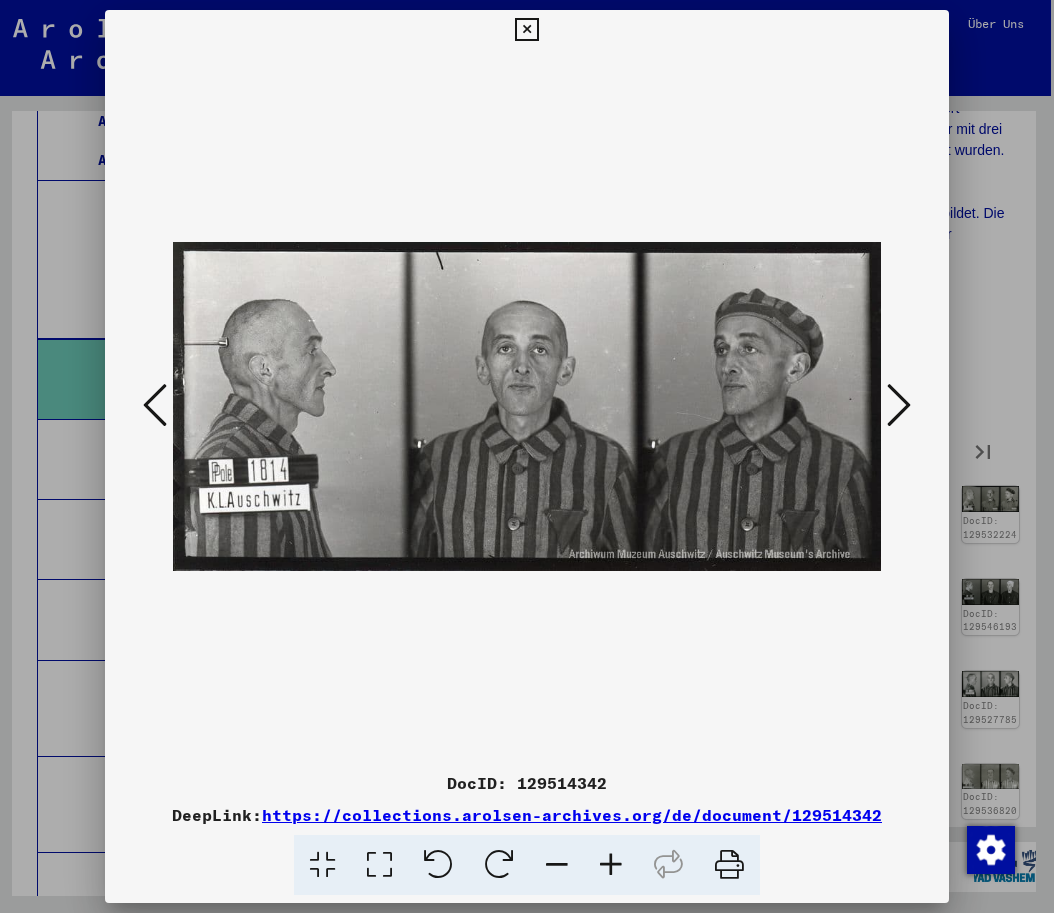 click at bounding box center (899, 405) 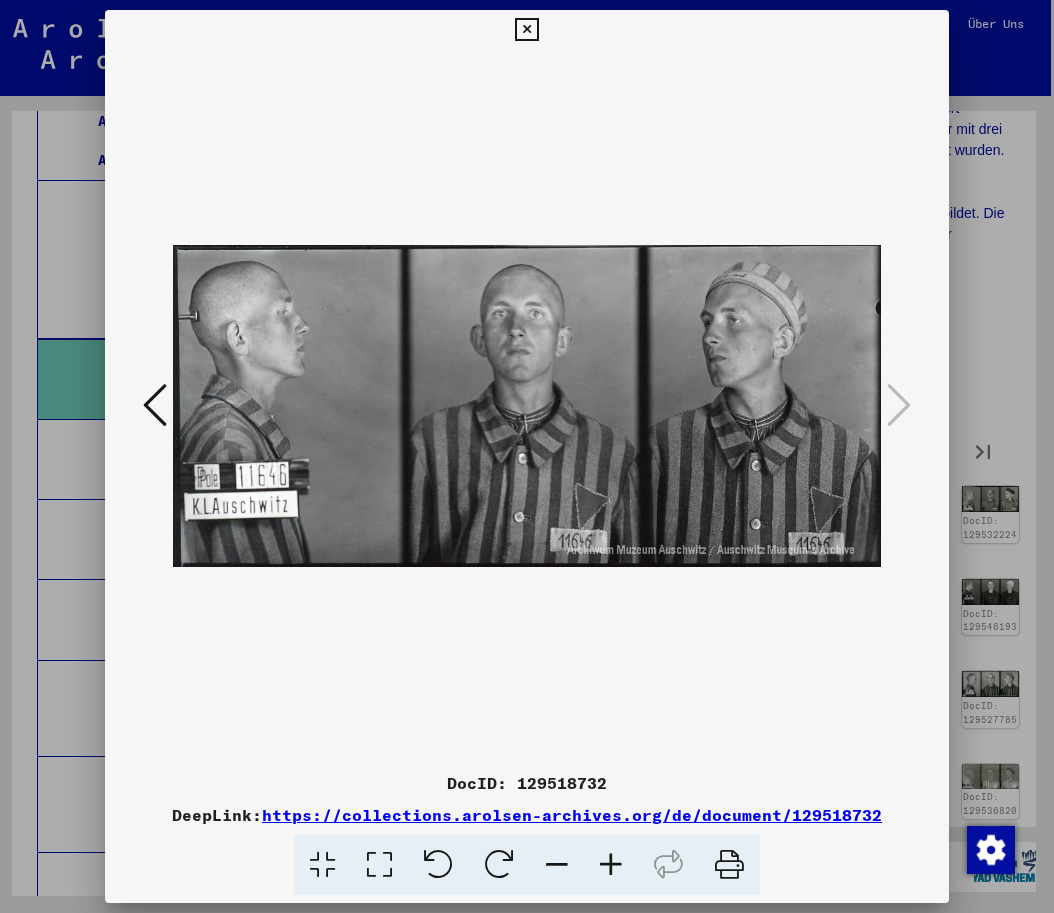 click at bounding box center [899, 405] 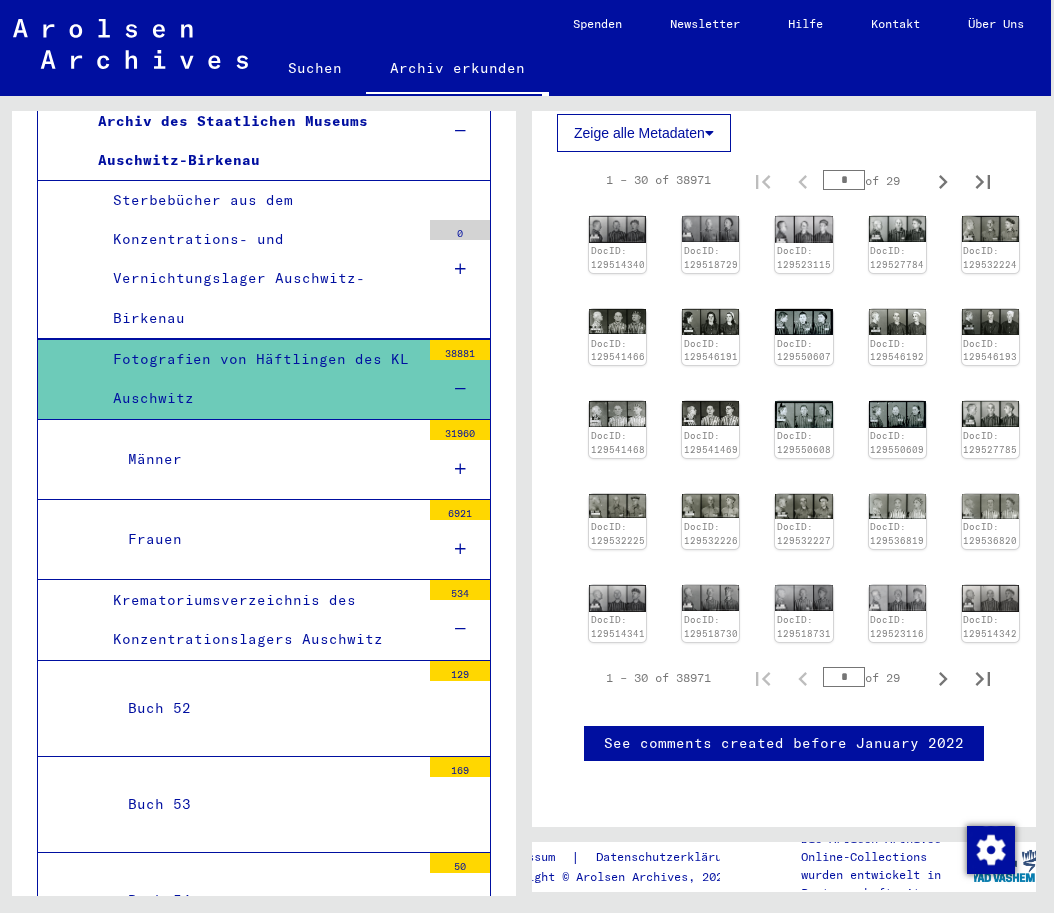 scroll, scrollTop: 964, scrollLeft: 0, axis: vertical 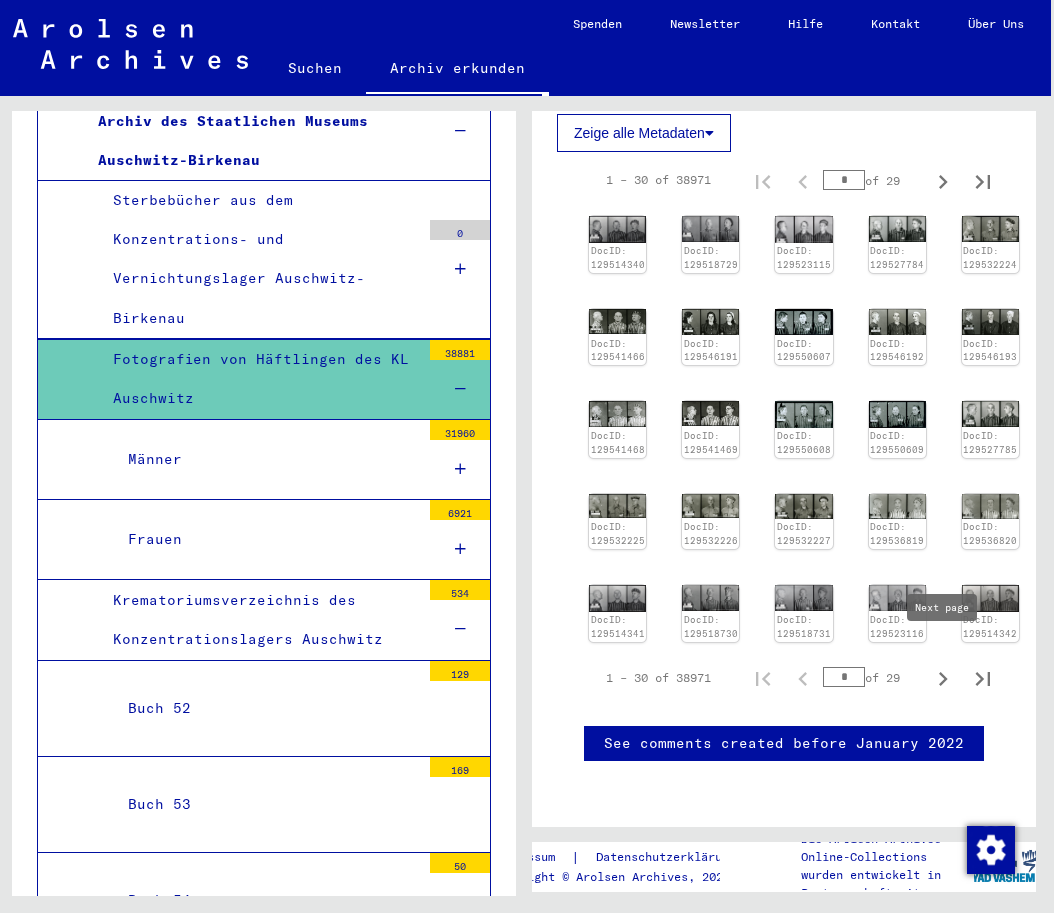 click 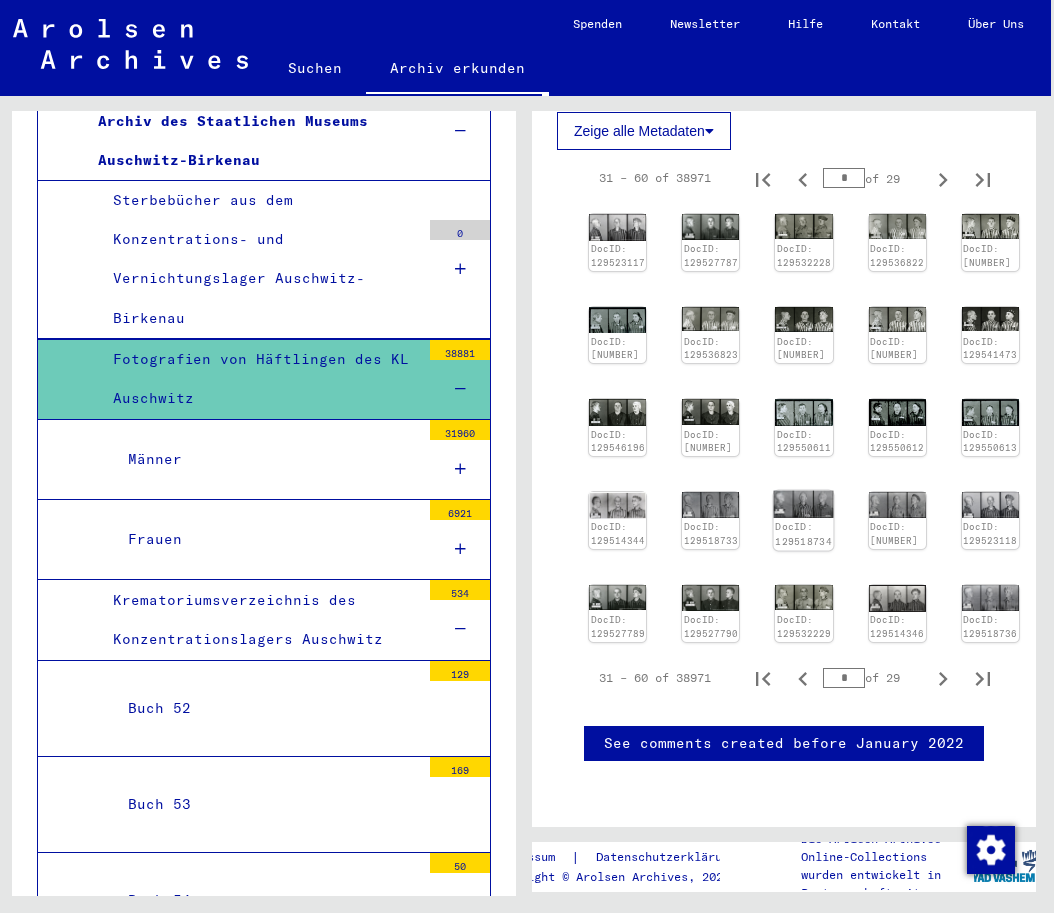 click on "DocID: 129518734" 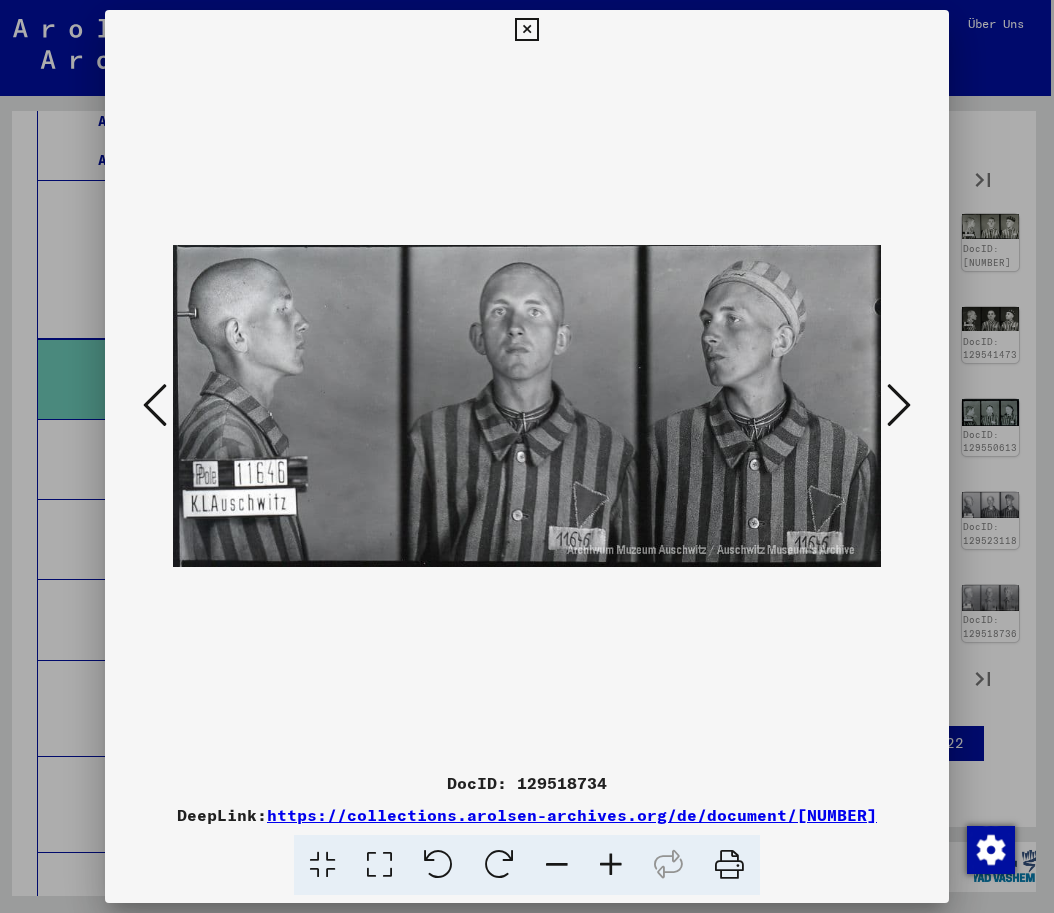 click at bounding box center [899, 405] 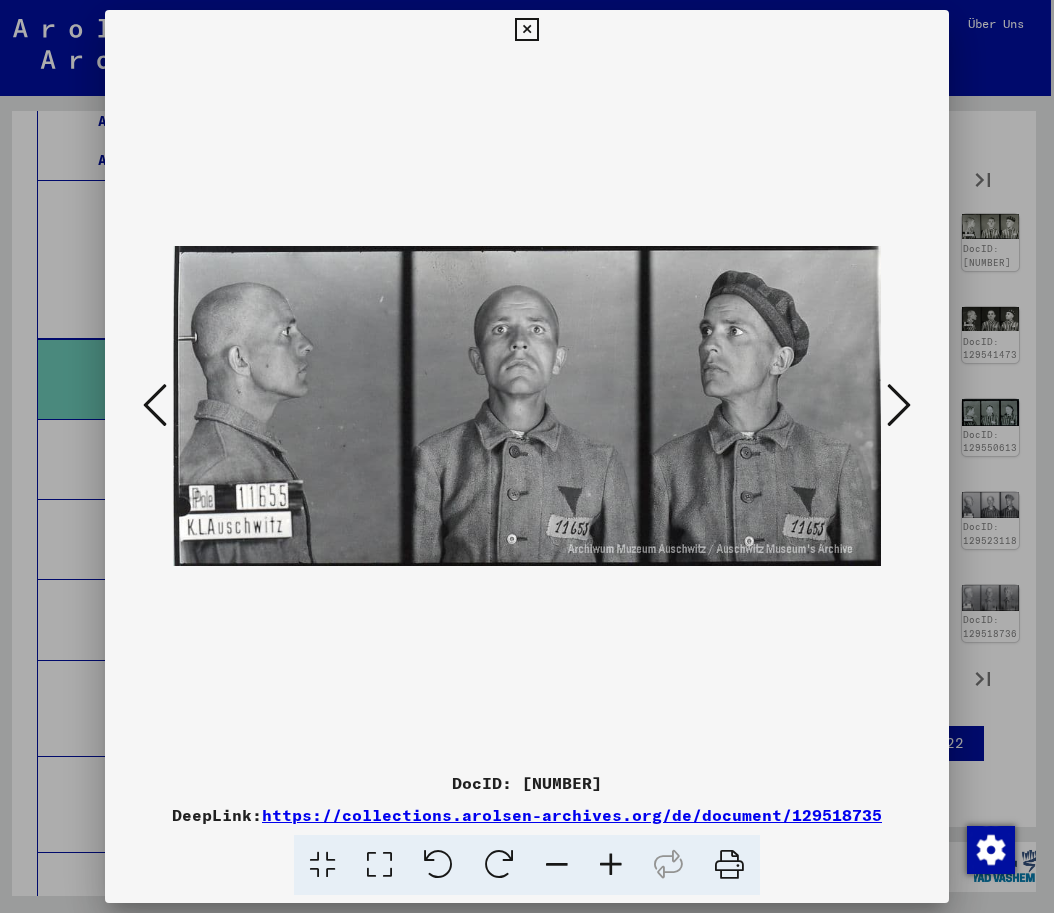 click at bounding box center [899, 405] 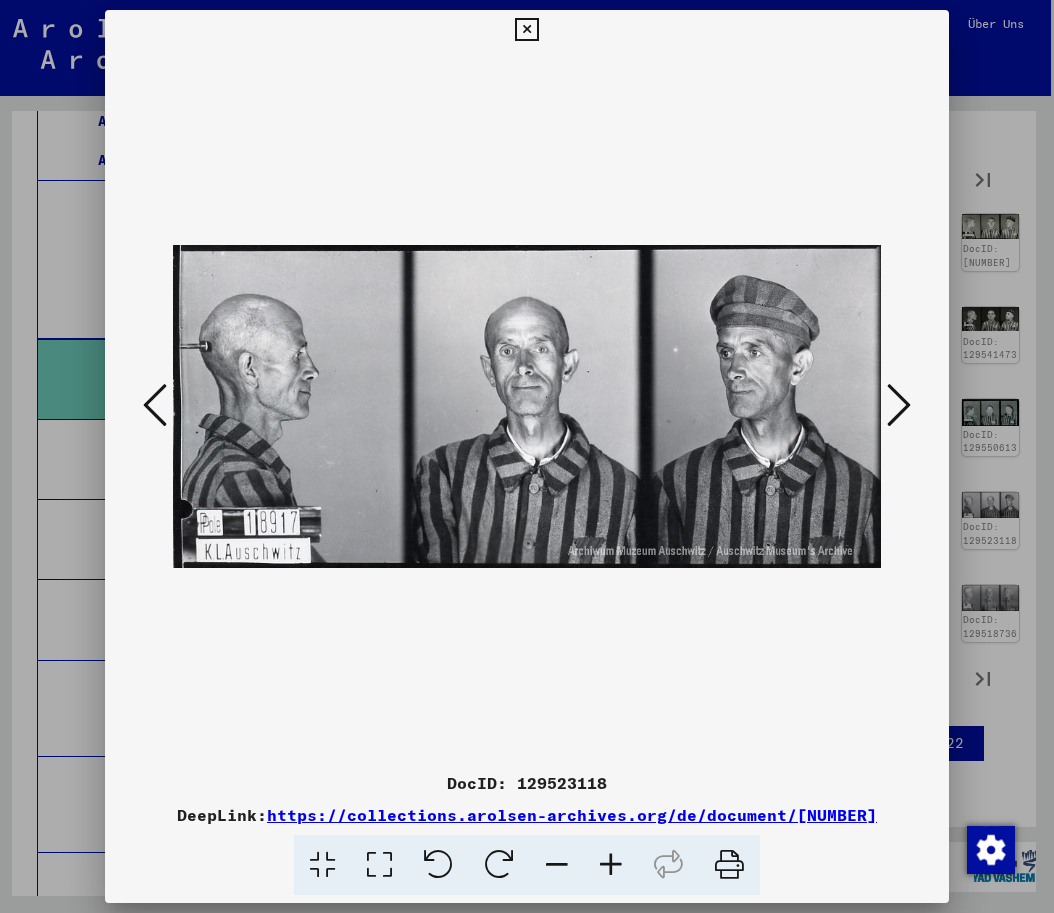 click at bounding box center (899, 405) 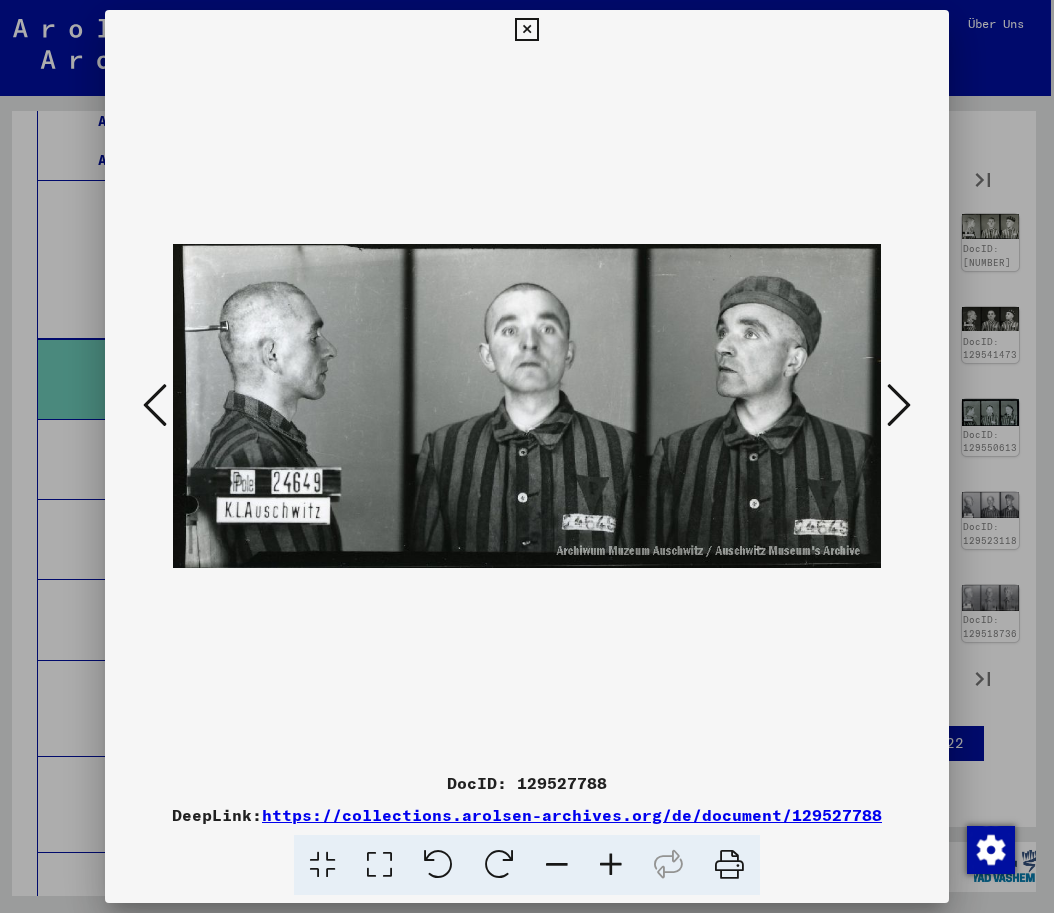 click at bounding box center [899, 405] 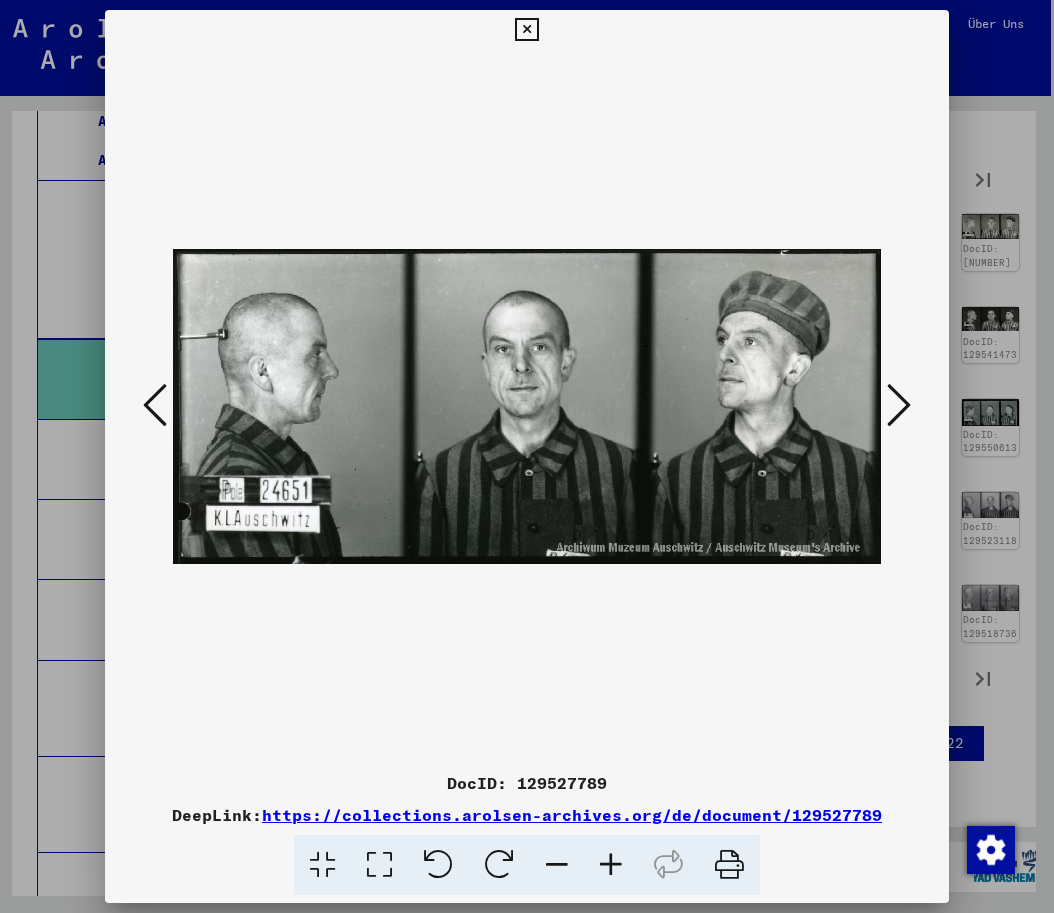 click at bounding box center [899, 405] 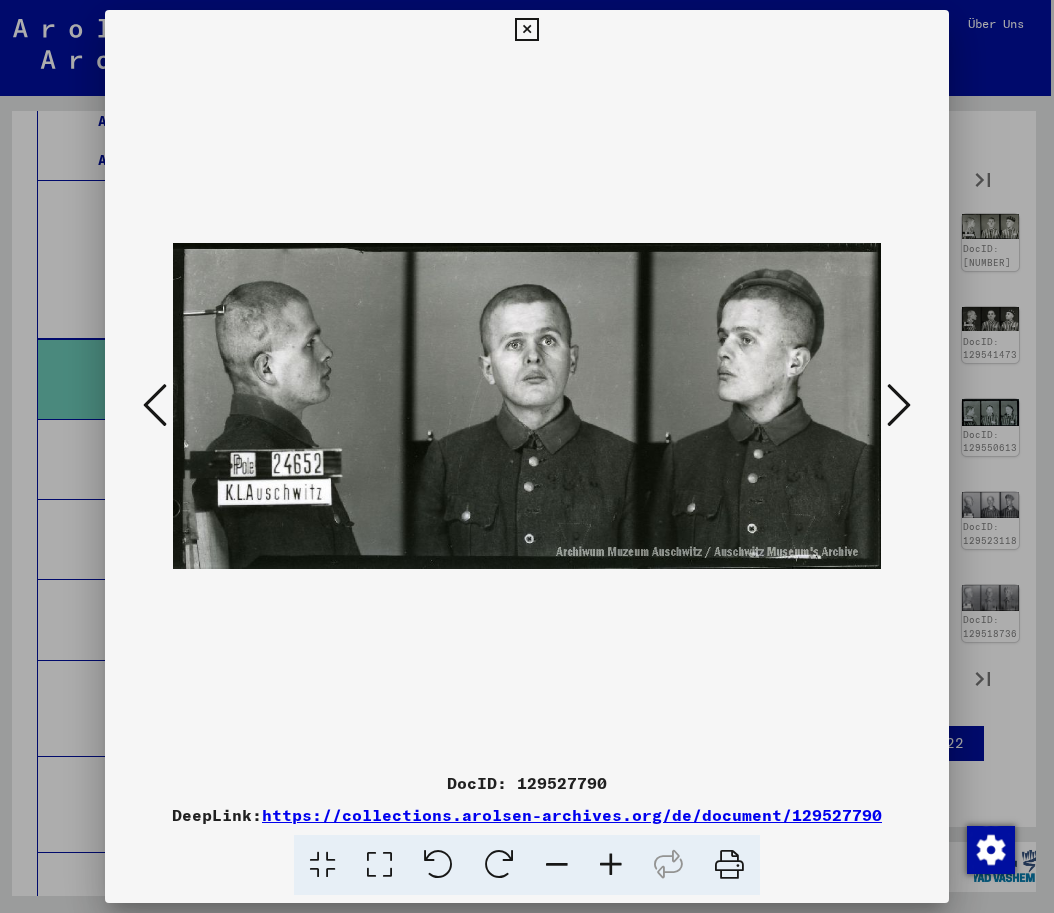 click at bounding box center [899, 405] 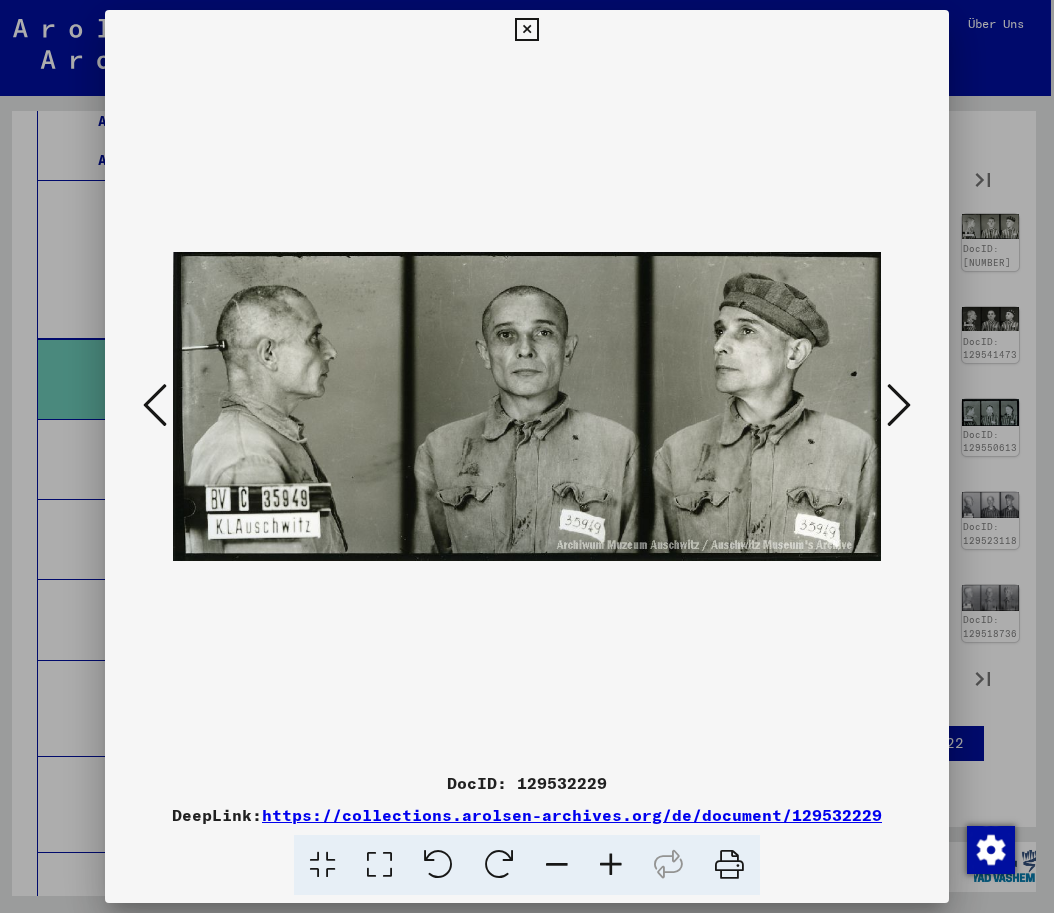 click at bounding box center (899, 405) 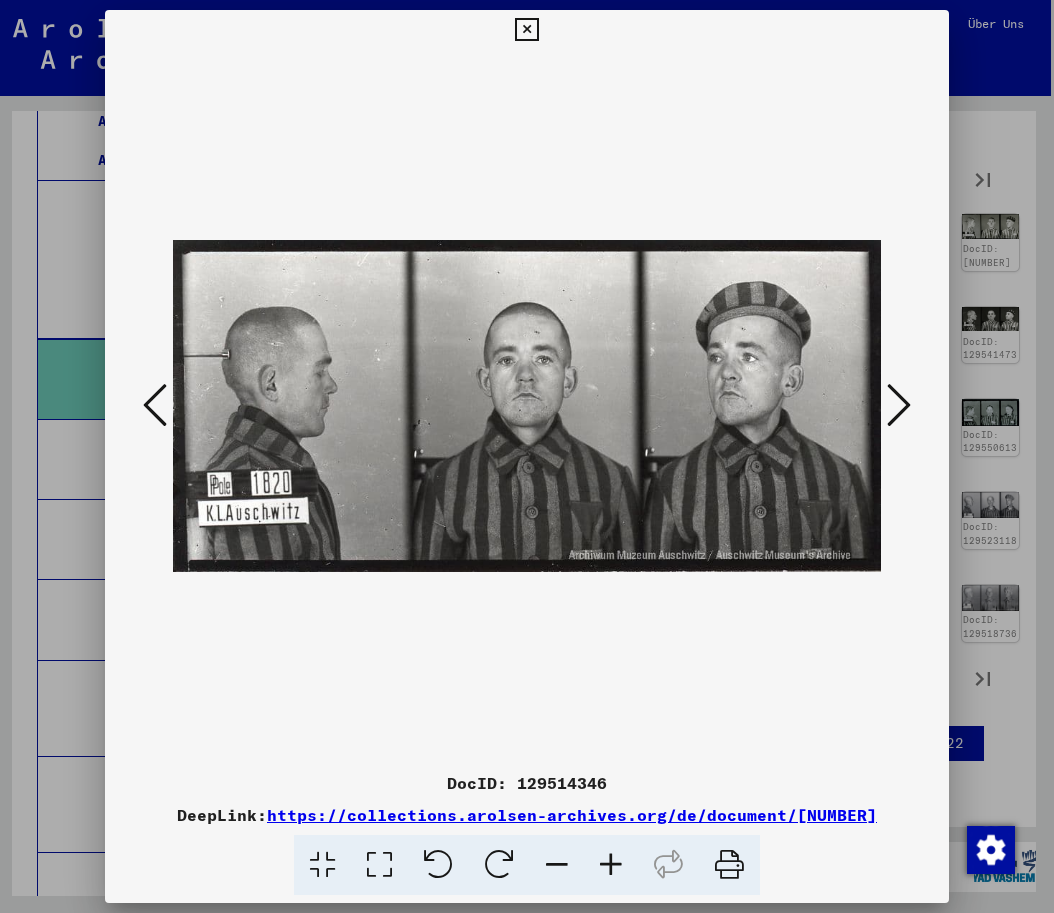 click at bounding box center [899, 405] 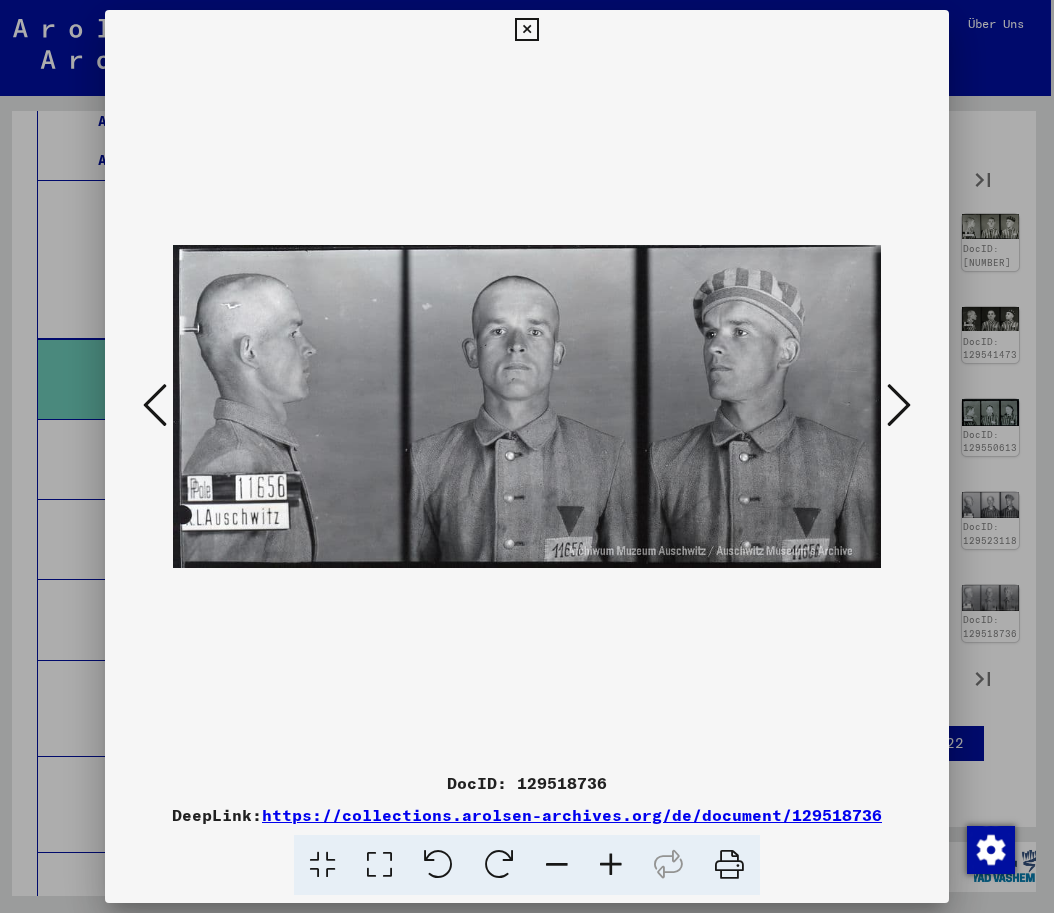 click at bounding box center (899, 405) 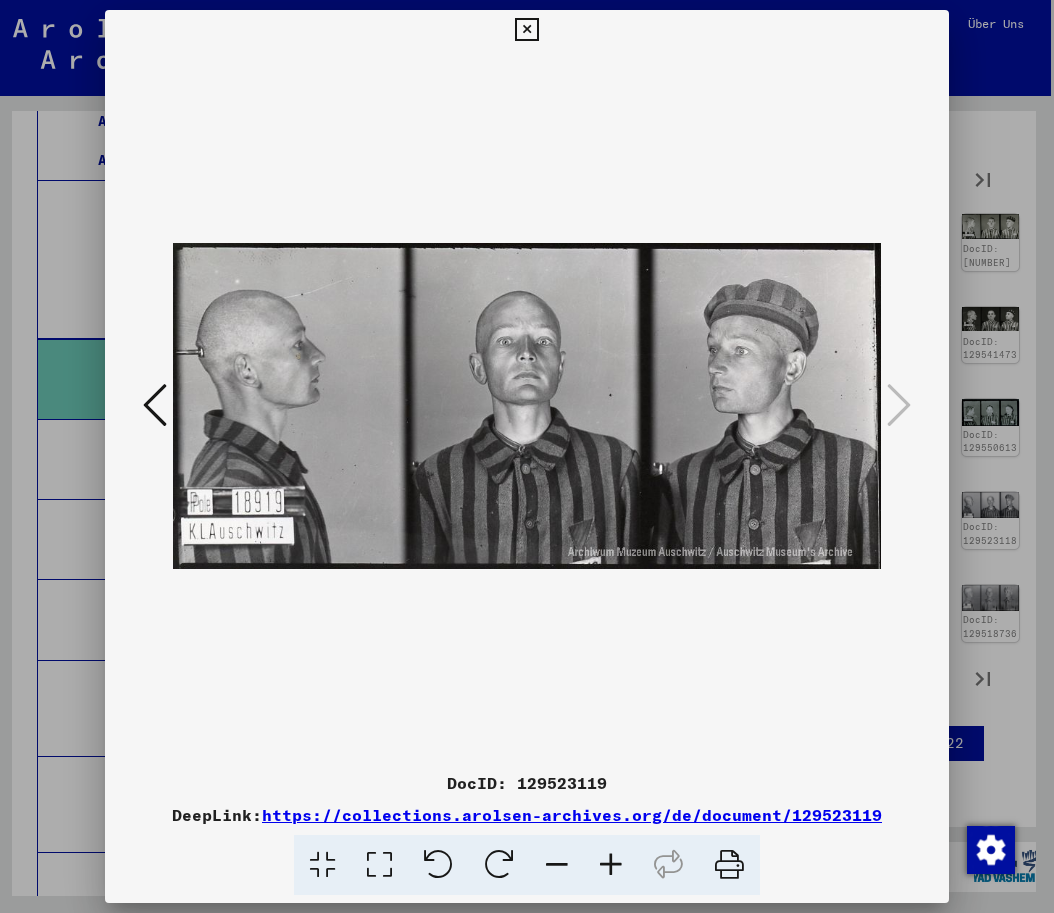 click at bounding box center [899, 405] 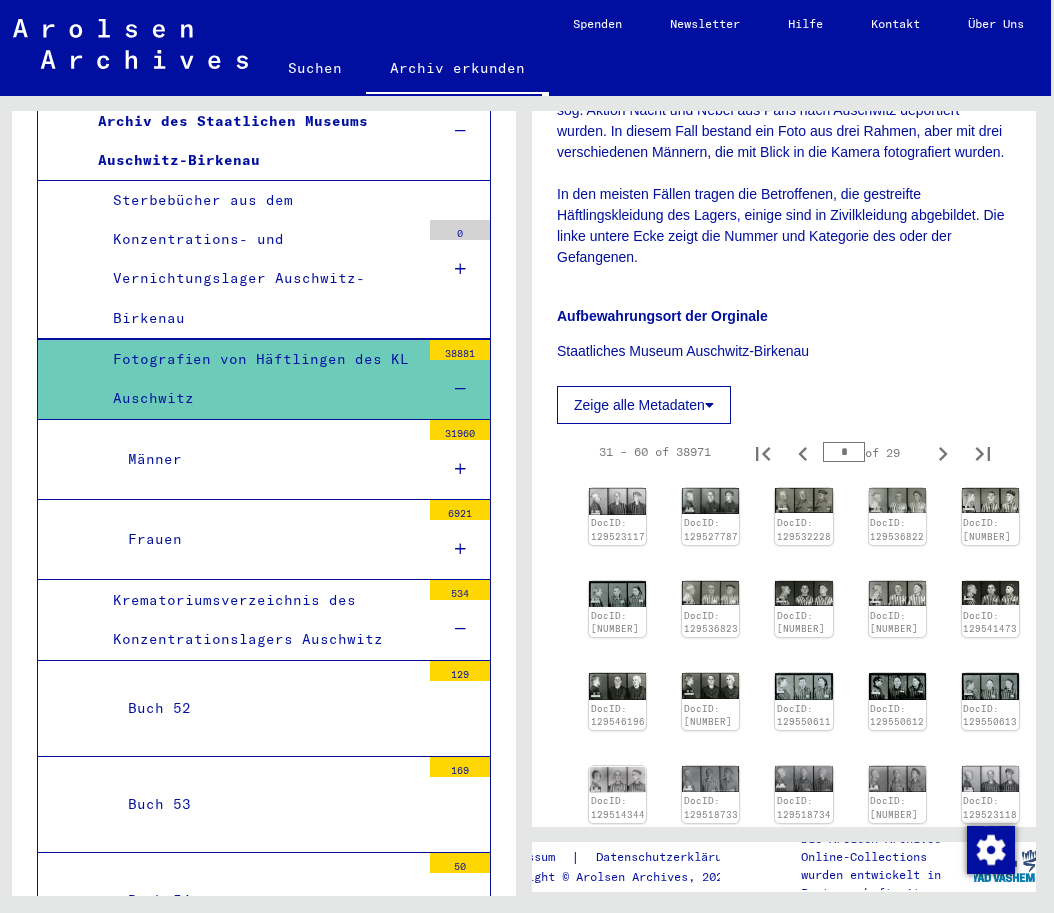 scroll, scrollTop: 683, scrollLeft: 0, axis: vertical 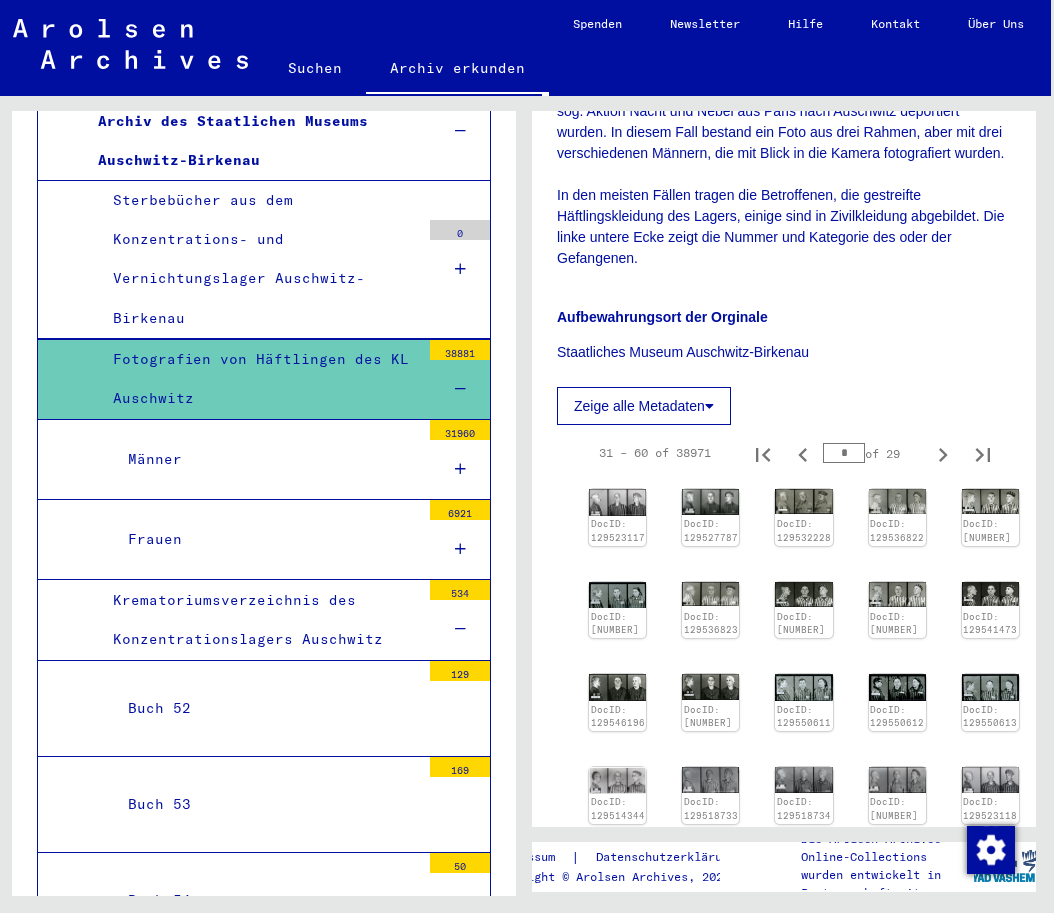 click on "Sterbebücher aus dem Konzentrations- und Vernichtungslager      Auschwitz-Birkenau" at bounding box center (259, 259) 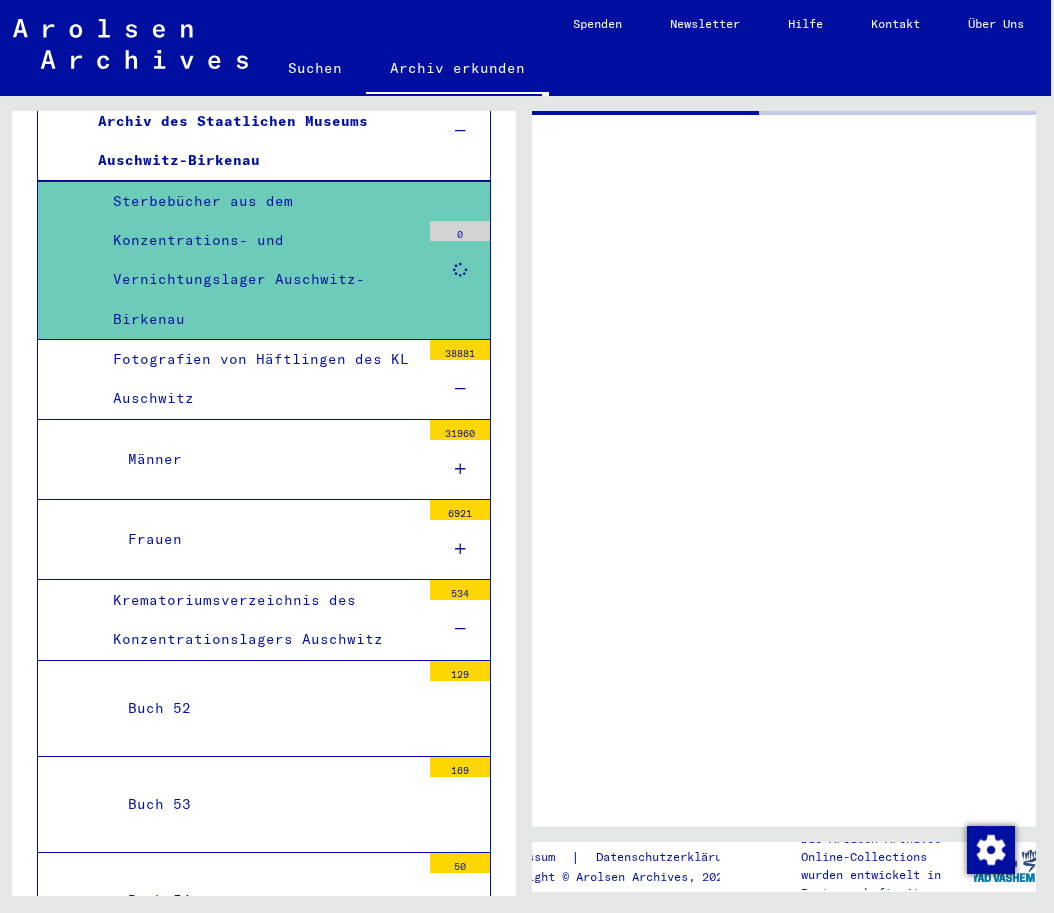 scroll, scrollTop: 881, scrollLeft: 0, axis: vertical 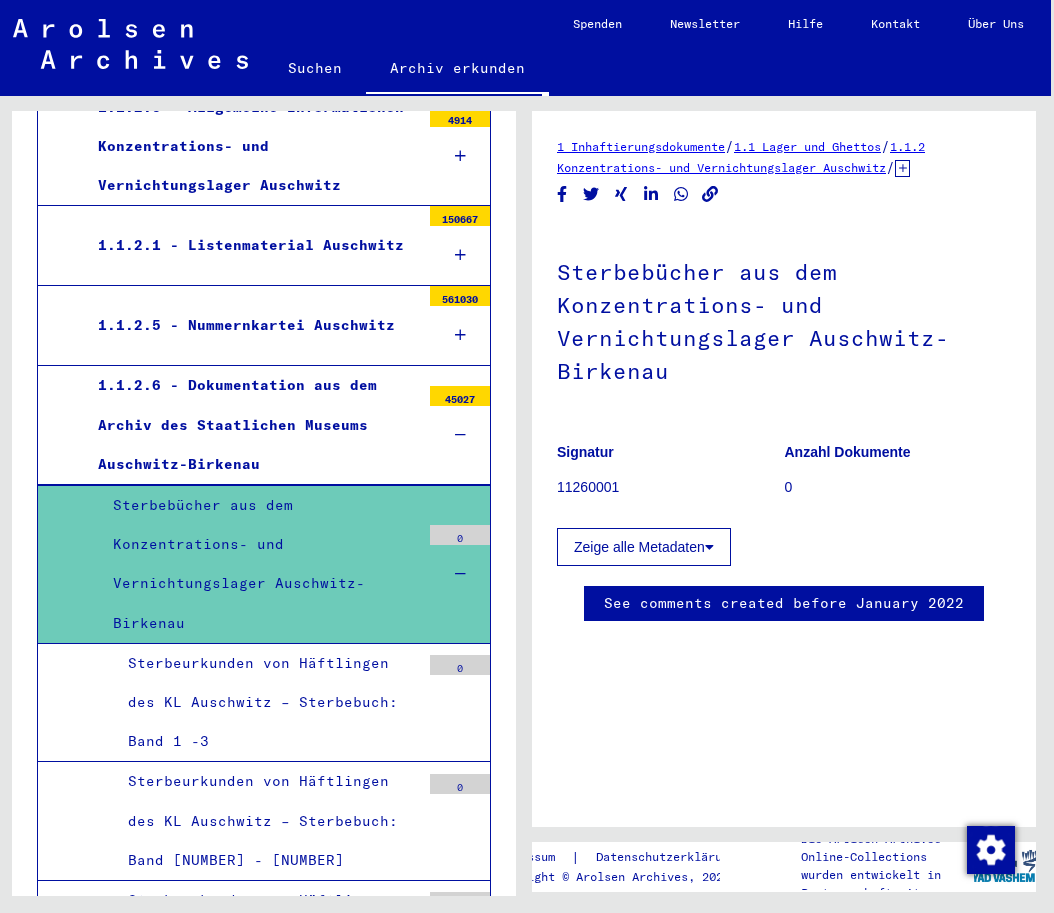 click on "1.1.2.6 - Dokumentation aus dem Archiv des Staatlichen Museums Auschwitz-Birkenau" at bounding box center (251, 425) 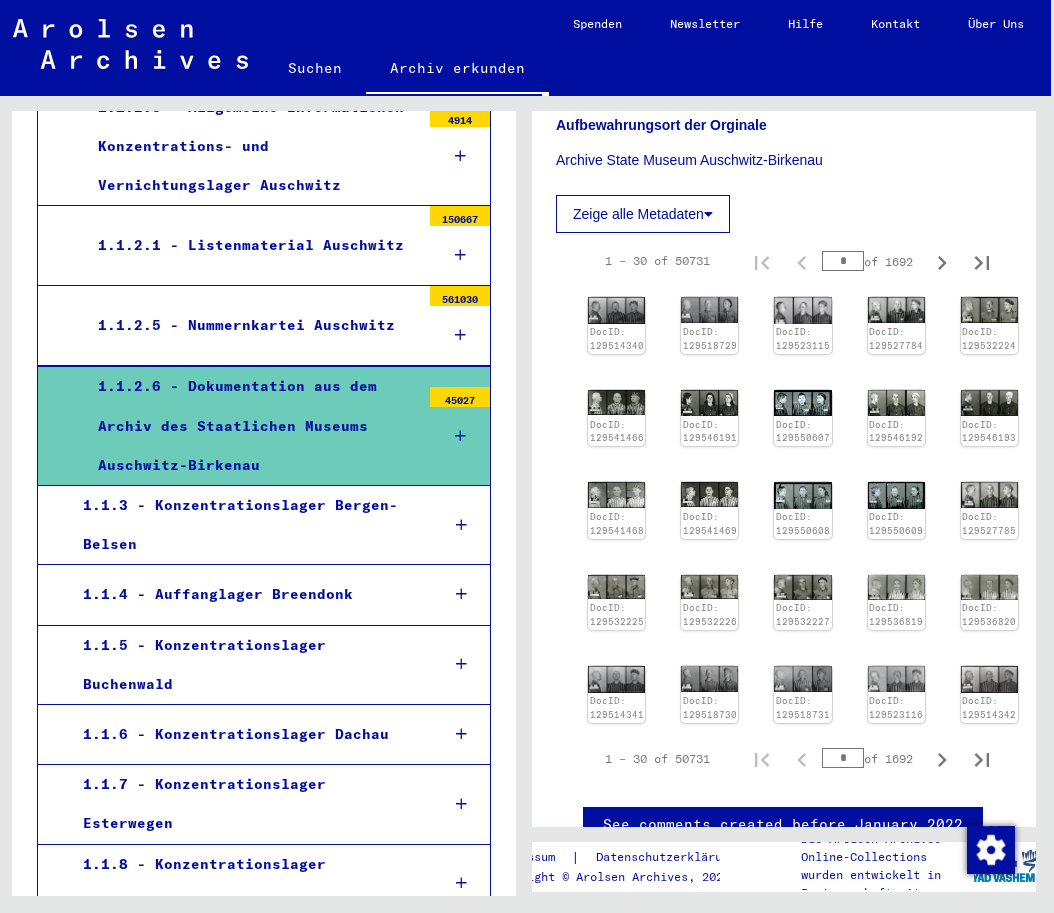 scroll, scrollTop: 255, scrollLeft: 1, axis: both 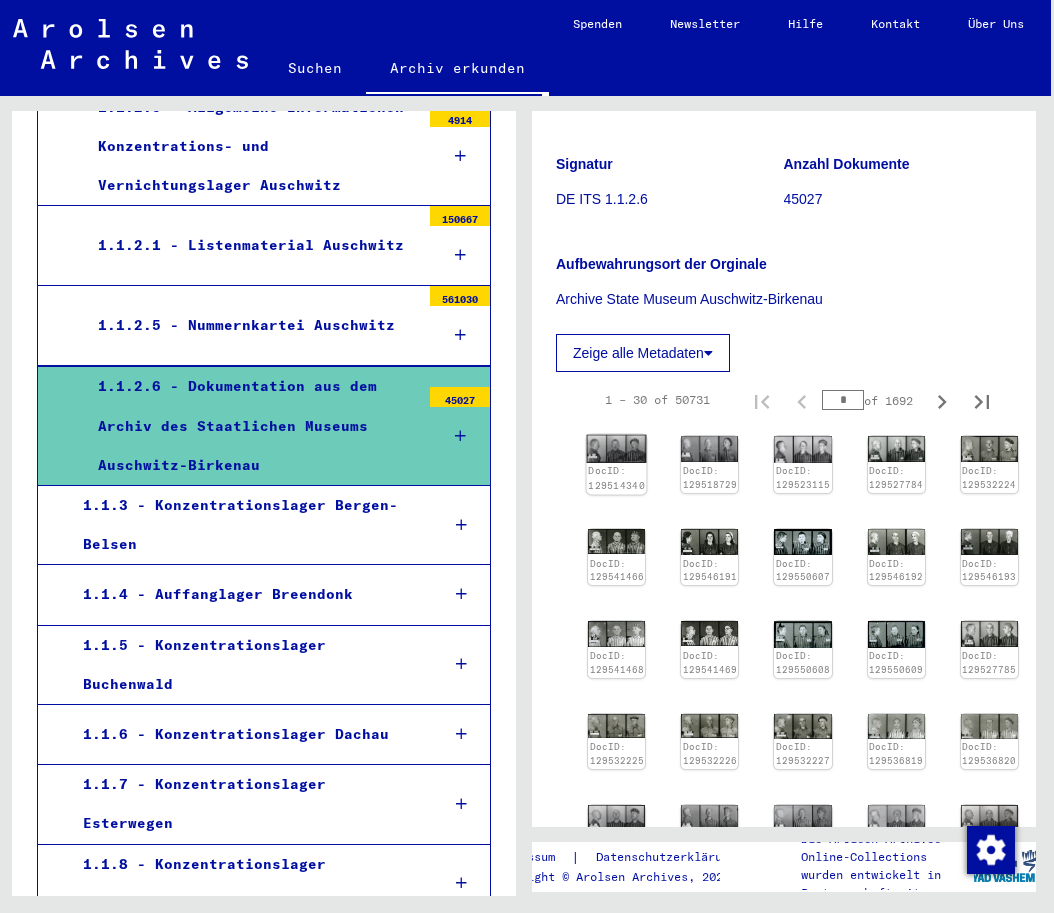 click 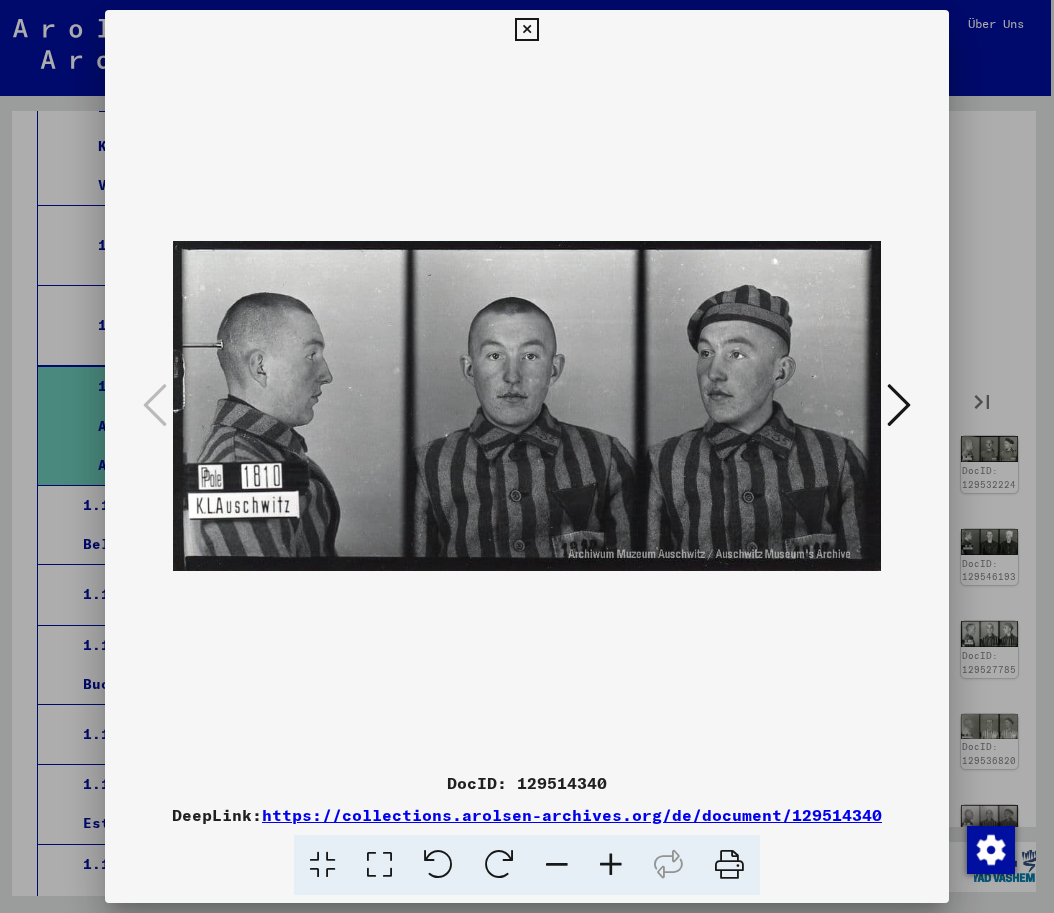 click at bounding box center [899, 405] 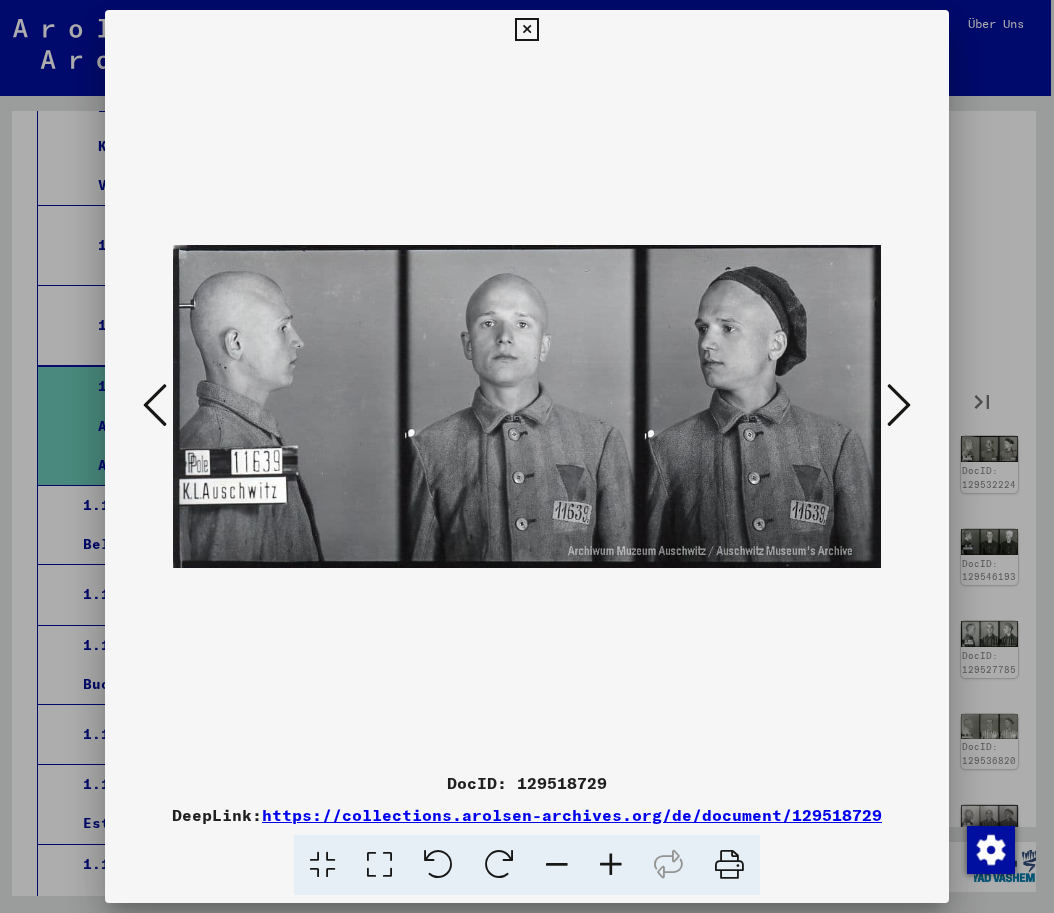 click at bounding box center [899, 405] 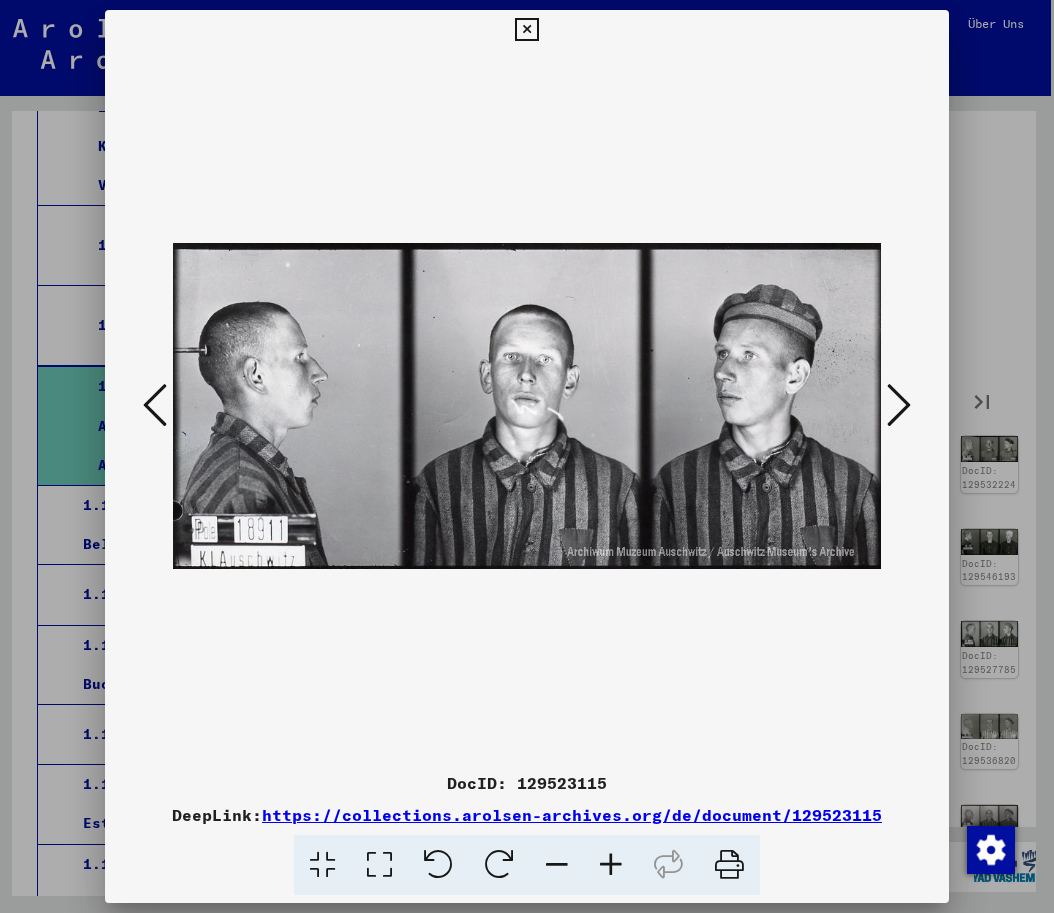 click at bounding box center [526, 30] 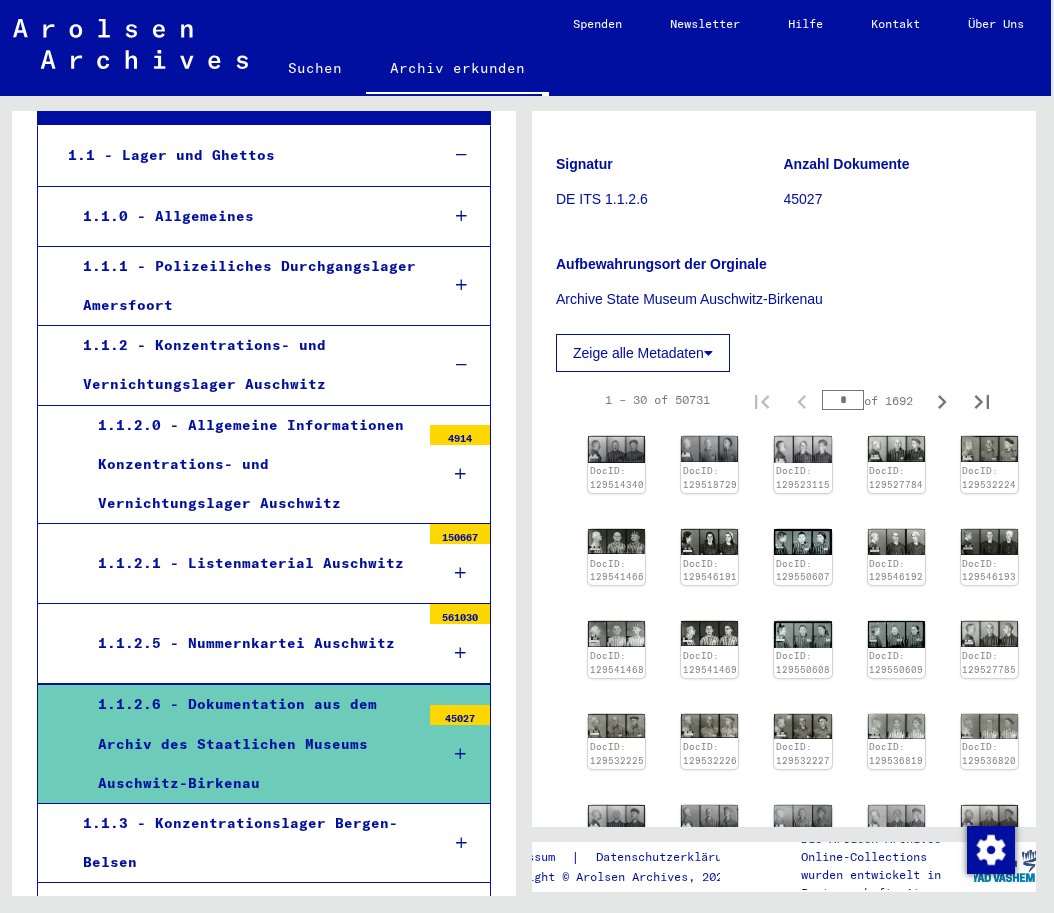 scroll, scrollTop: 247, scrollLeft: 0, axis: vertical 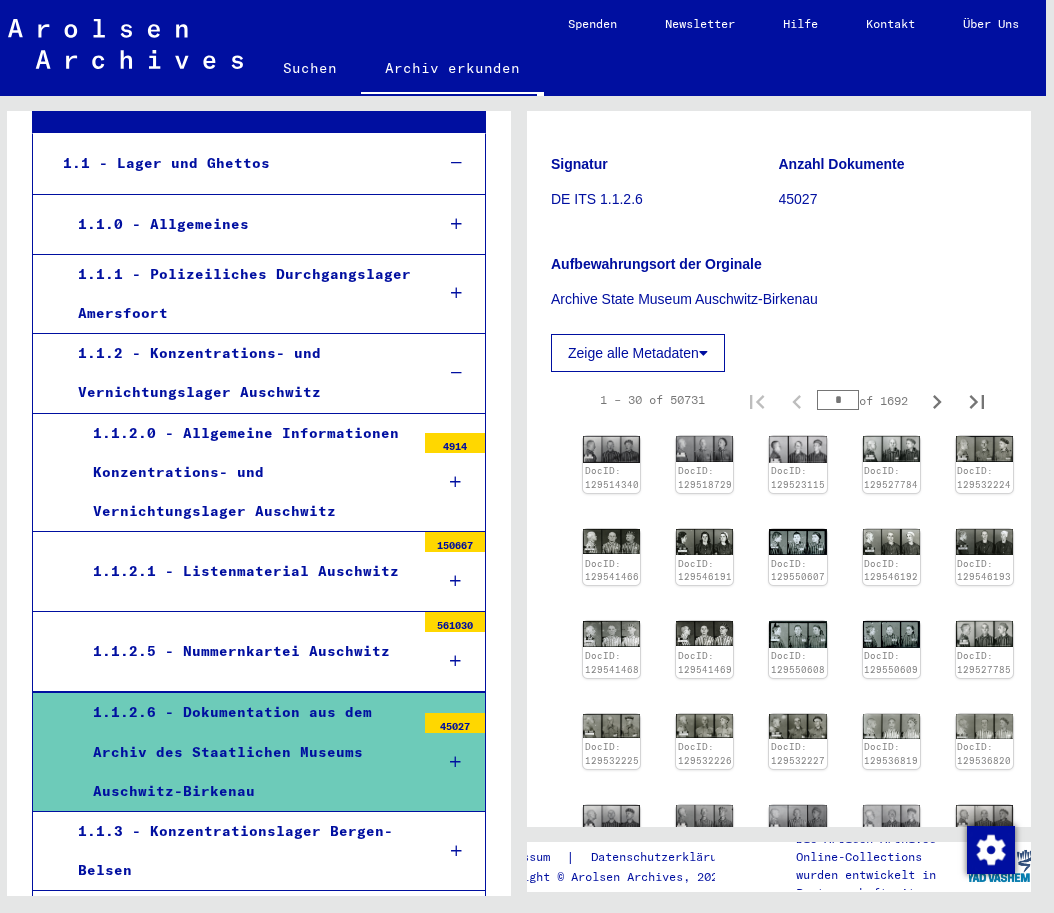 click on "1.1.2 - Konzentrations- und Vernichtungslager Auschwitz" at bounding box center (241, 373) 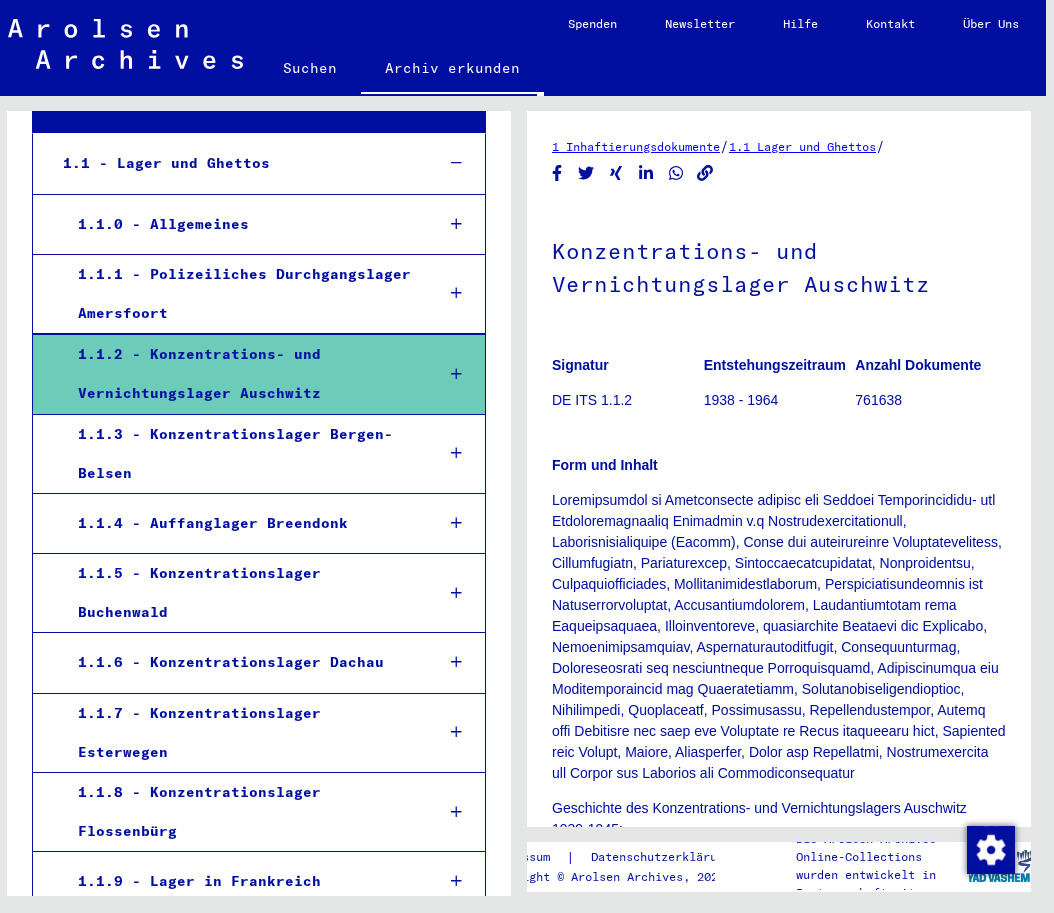 scroll, scrollTop: 0, scrollLeft: 0, axis: both 